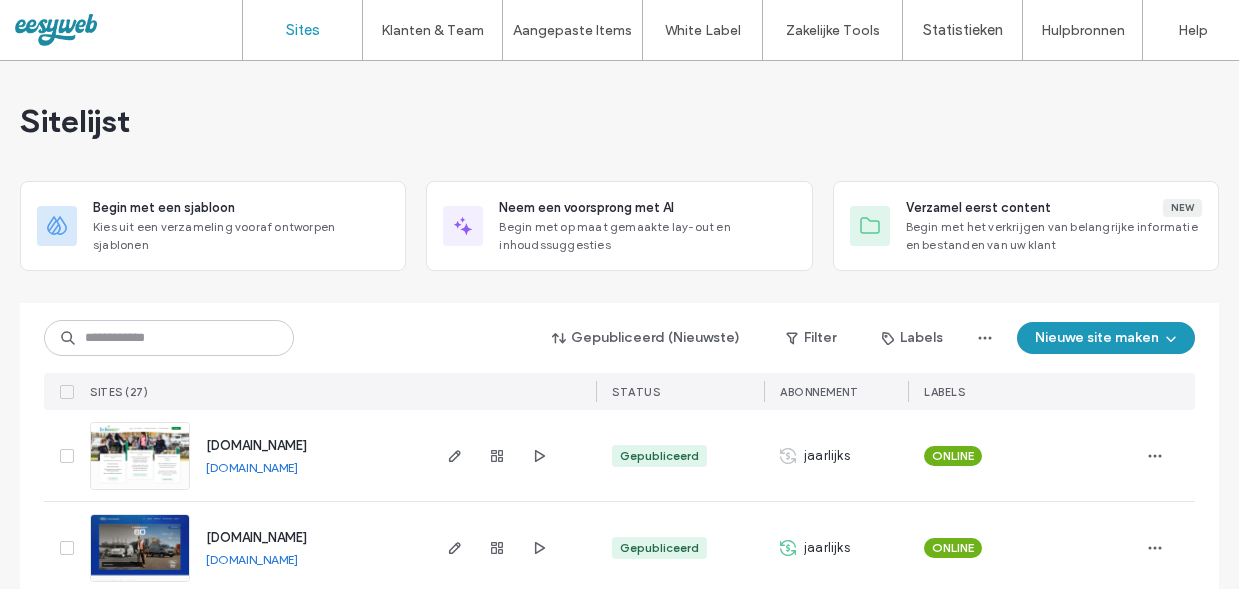 scroll, scrollTop: 0, scrollLeft: 0, axis: both 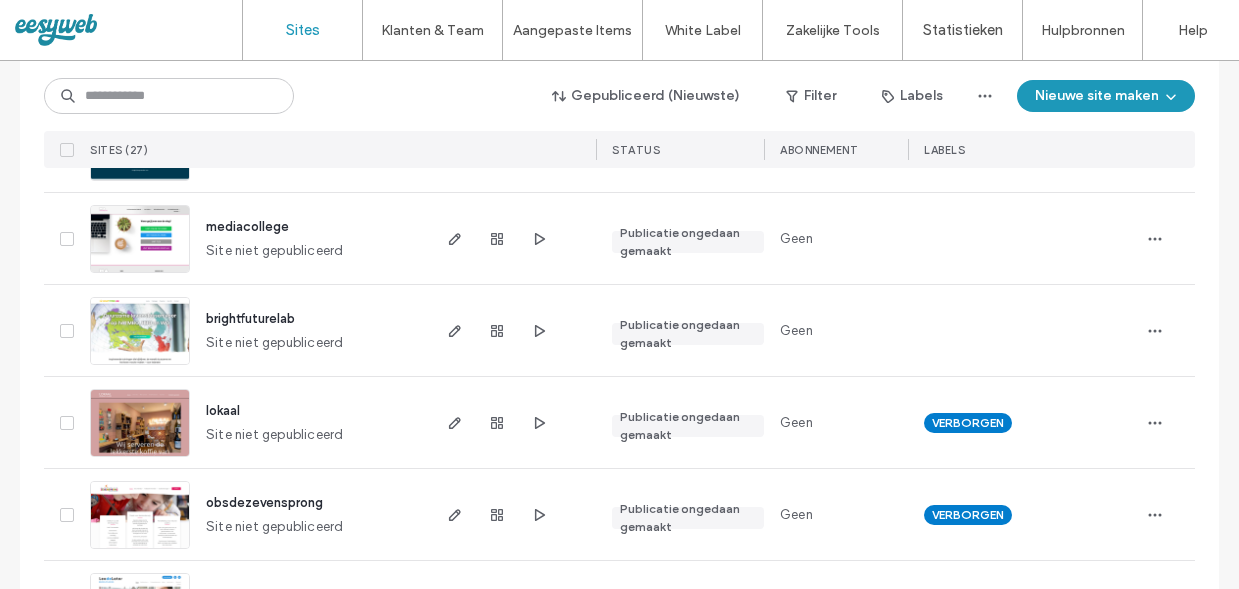 click at bounding box center [140, 274] 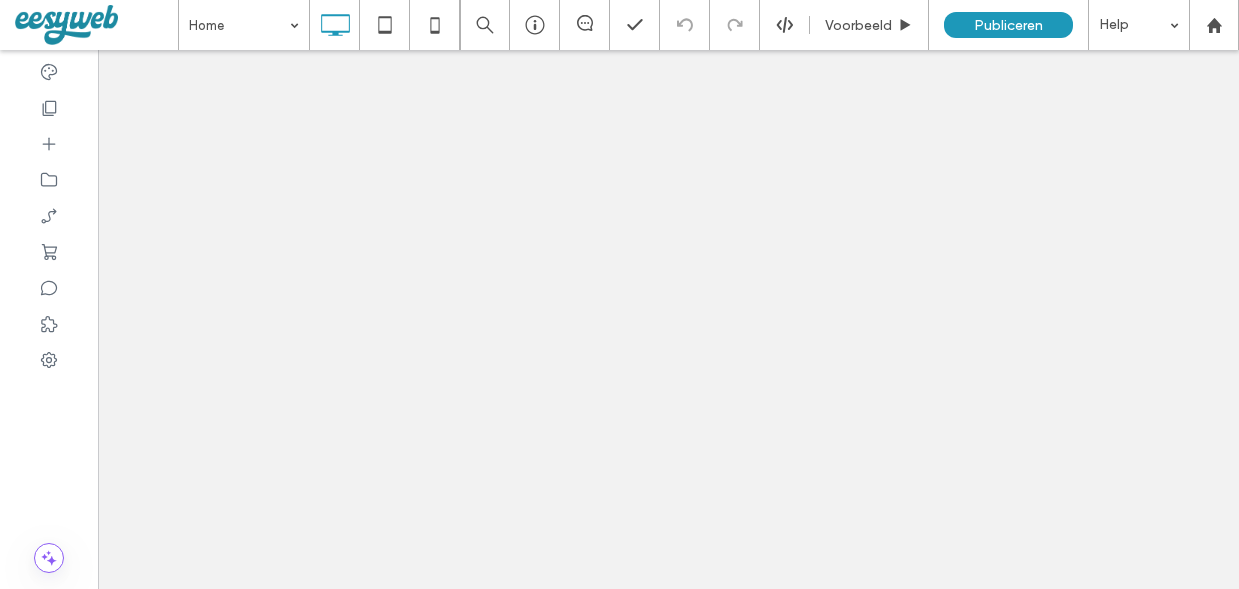 scroll, scrollTop: 0, scrollLeft: 0, axis: both 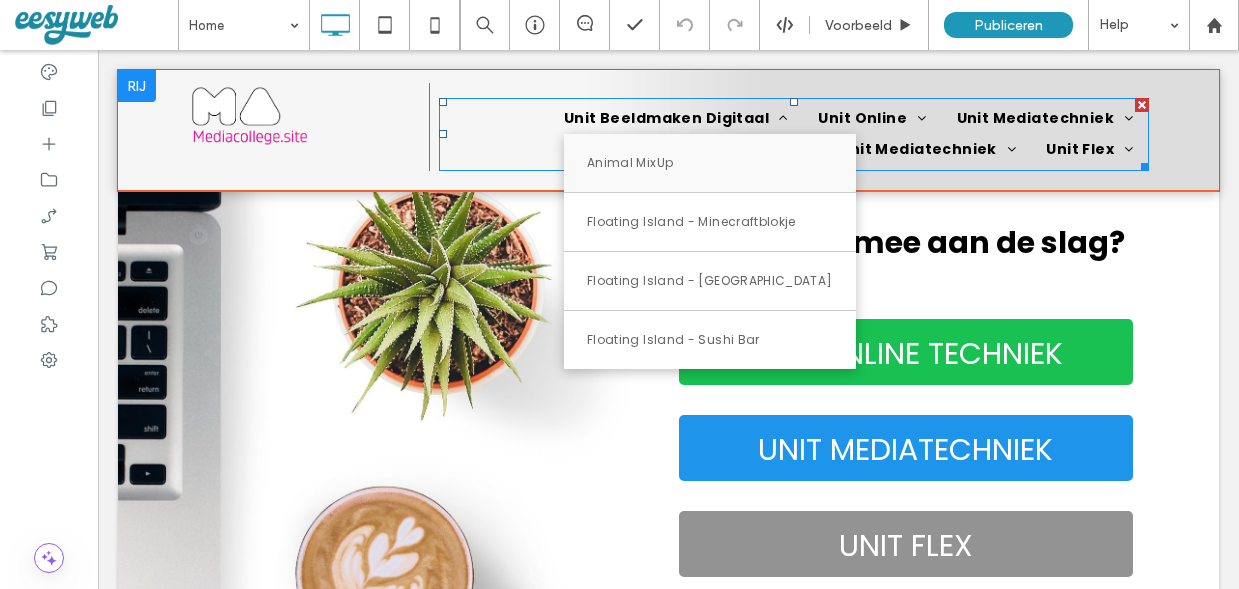 click on "Animal MixUp" at bounding box center [630, 163] 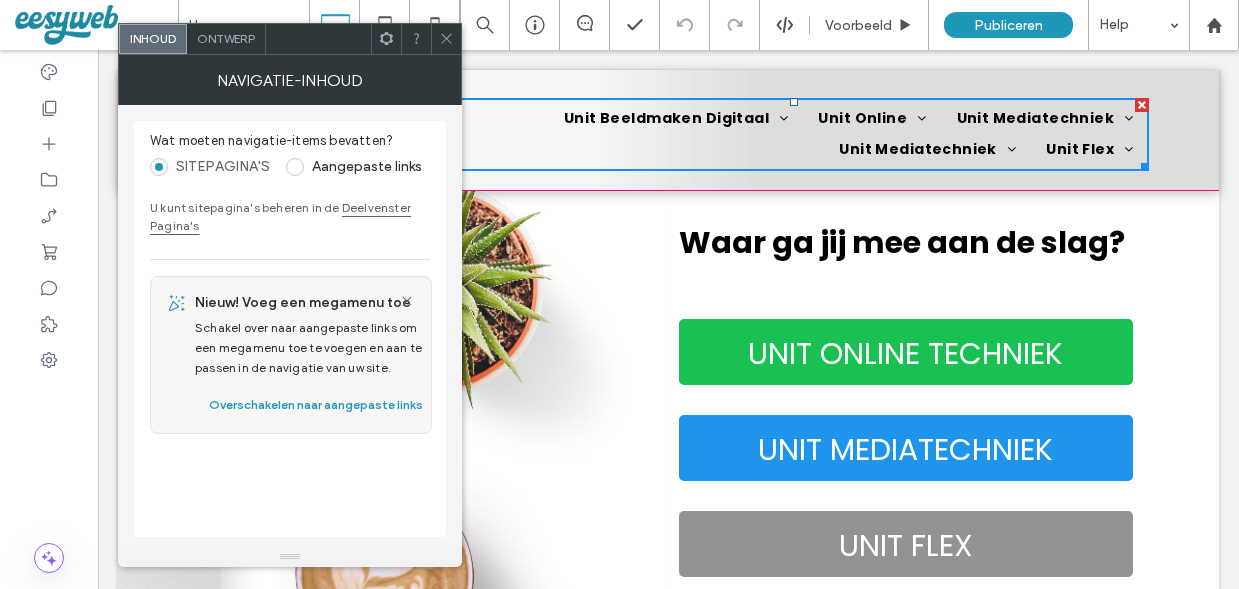 click 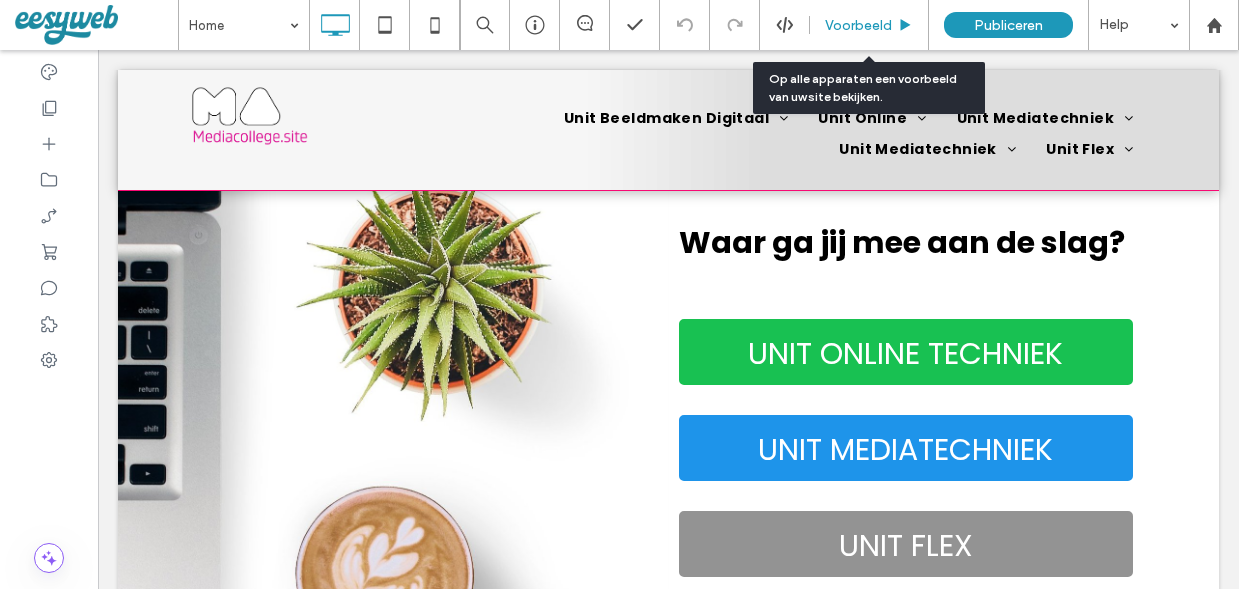 click on "Voorbeeld" at bounding box center [858, 25] 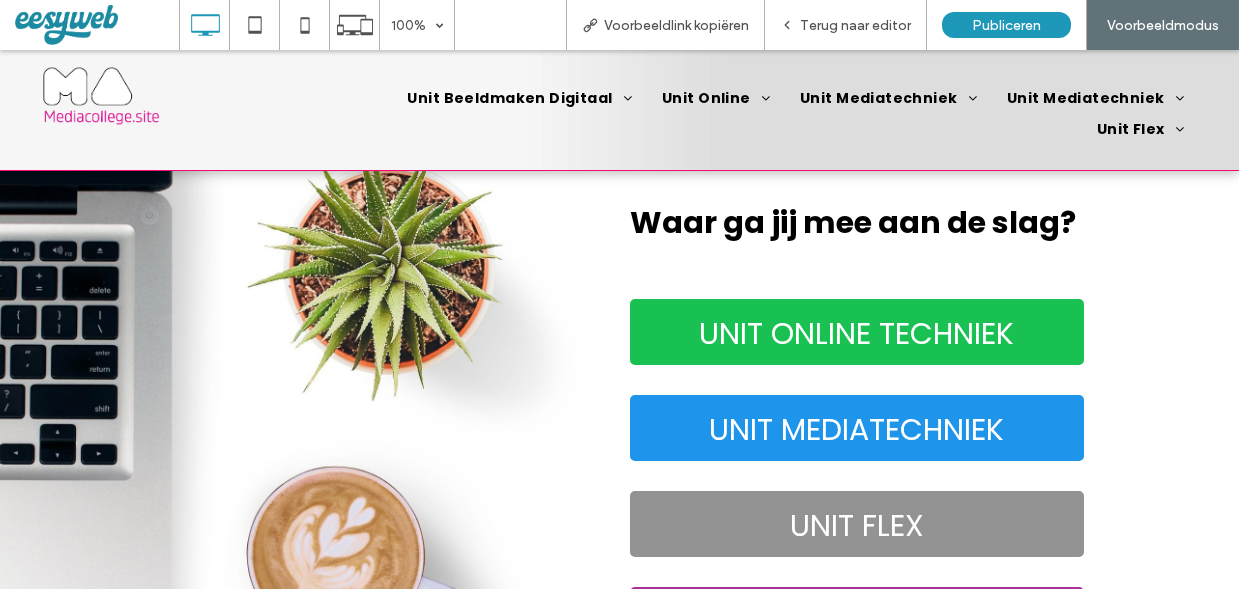 click on "Voorbeeldmodus" at bounding box center [1163, 25] 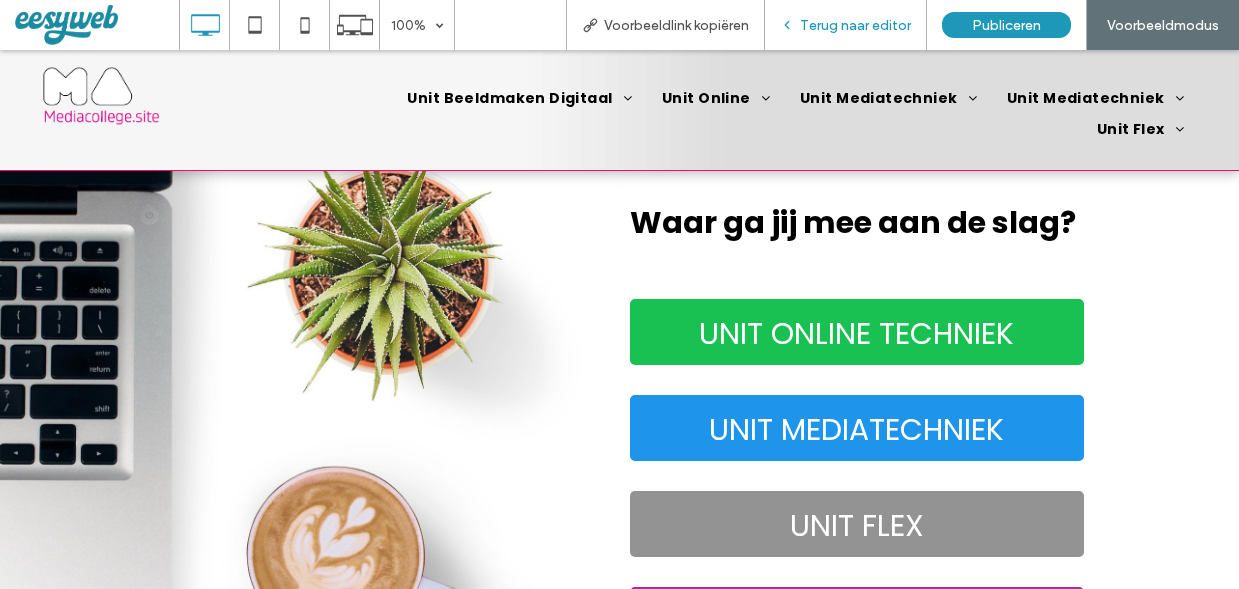 click on "Terug naar editor" at bounding box center [855, 25] 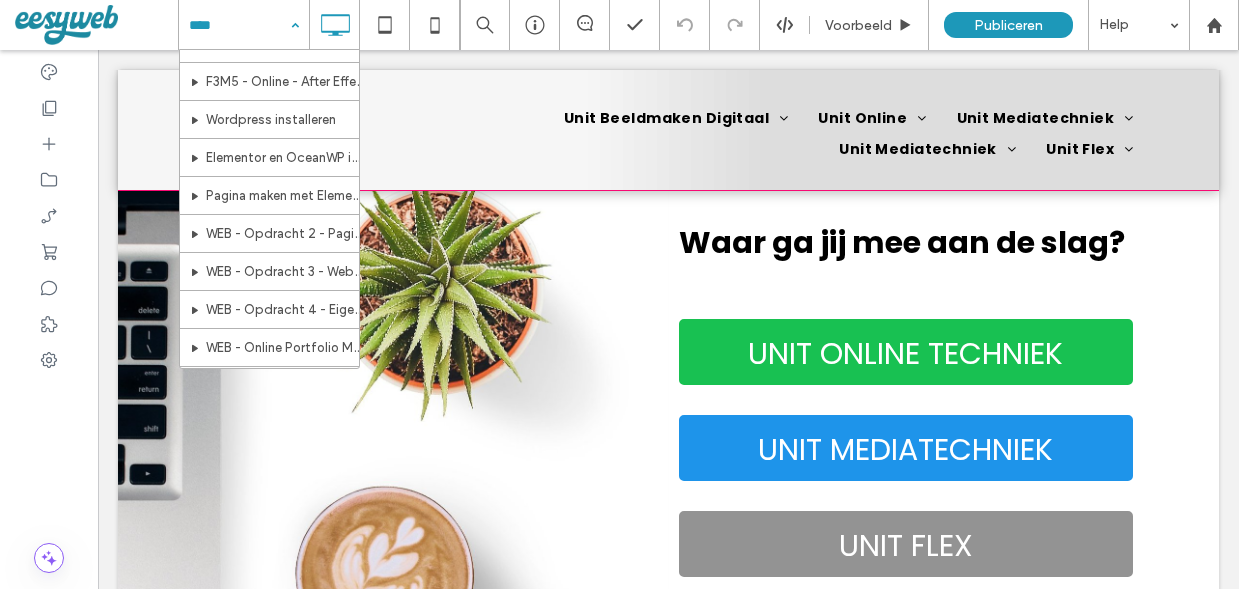 scroll, scrollTop: 172, scrollLeft: 0, axis: vertical 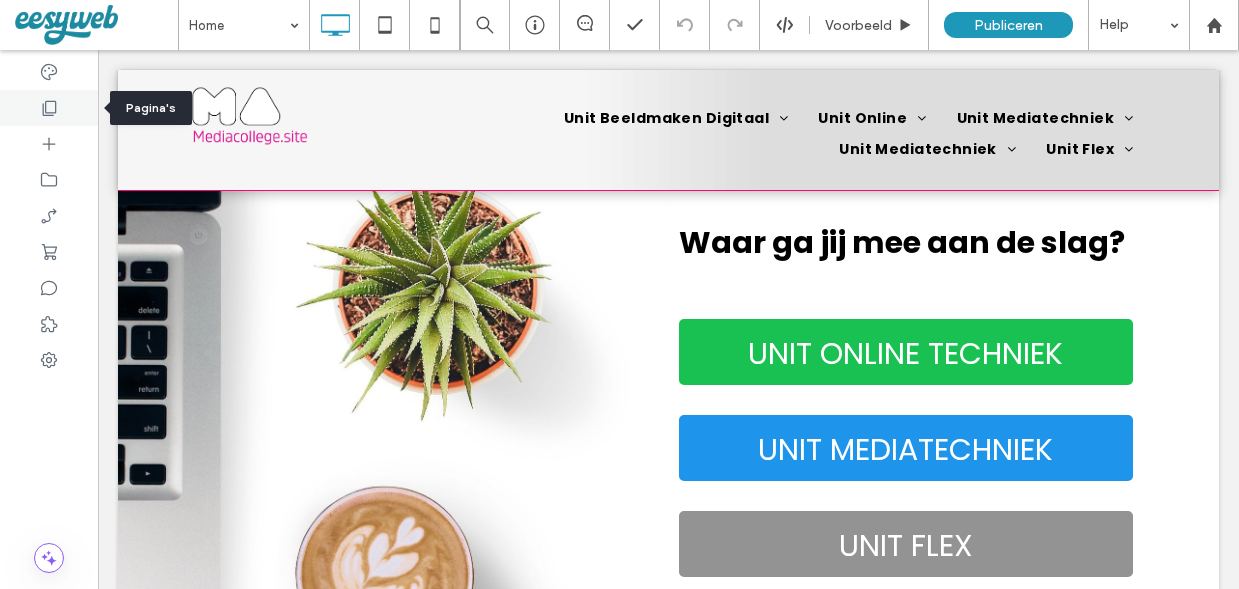 click 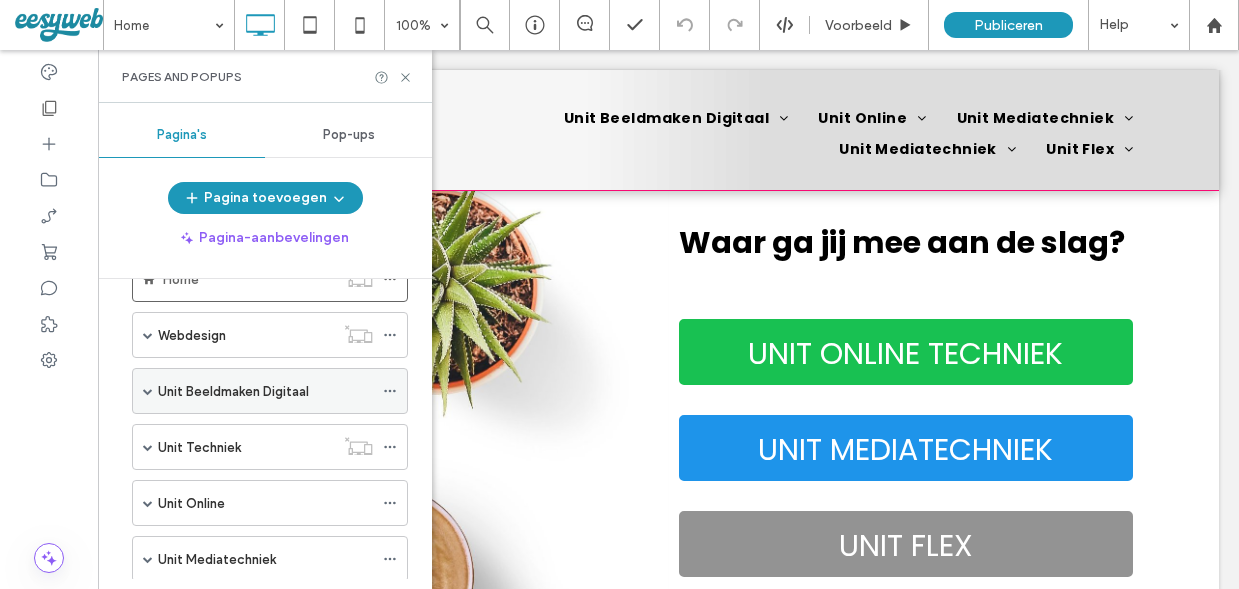 click at bounding box center [148, 391] 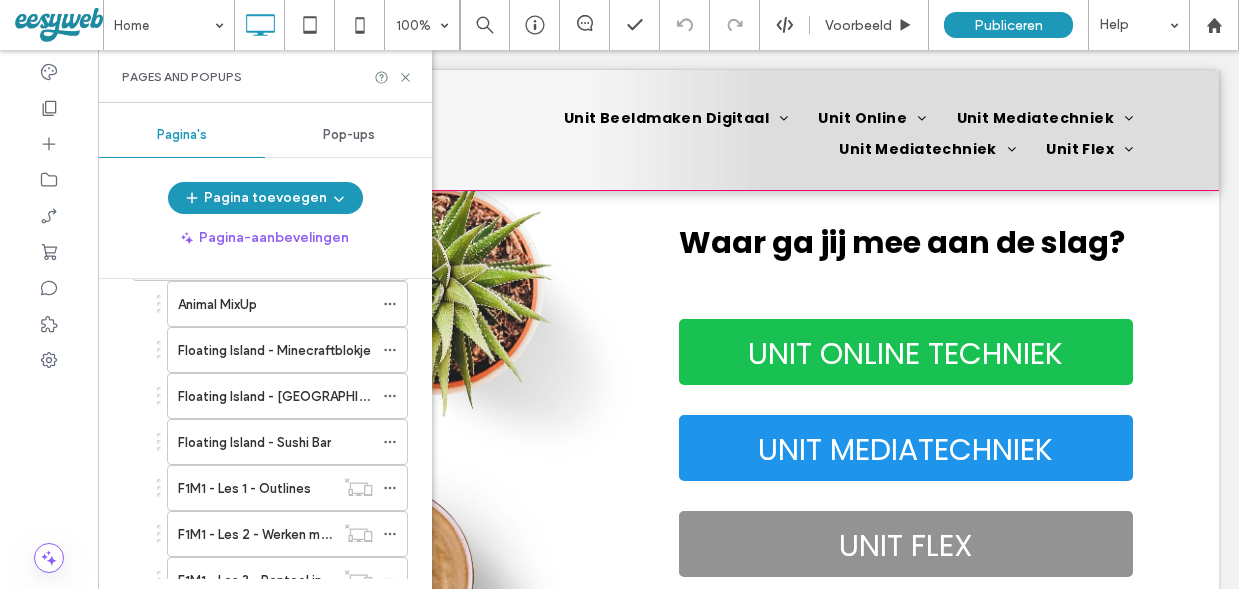 scroll, scrollTop: 212, scrollLeft: 0, axis: vertical 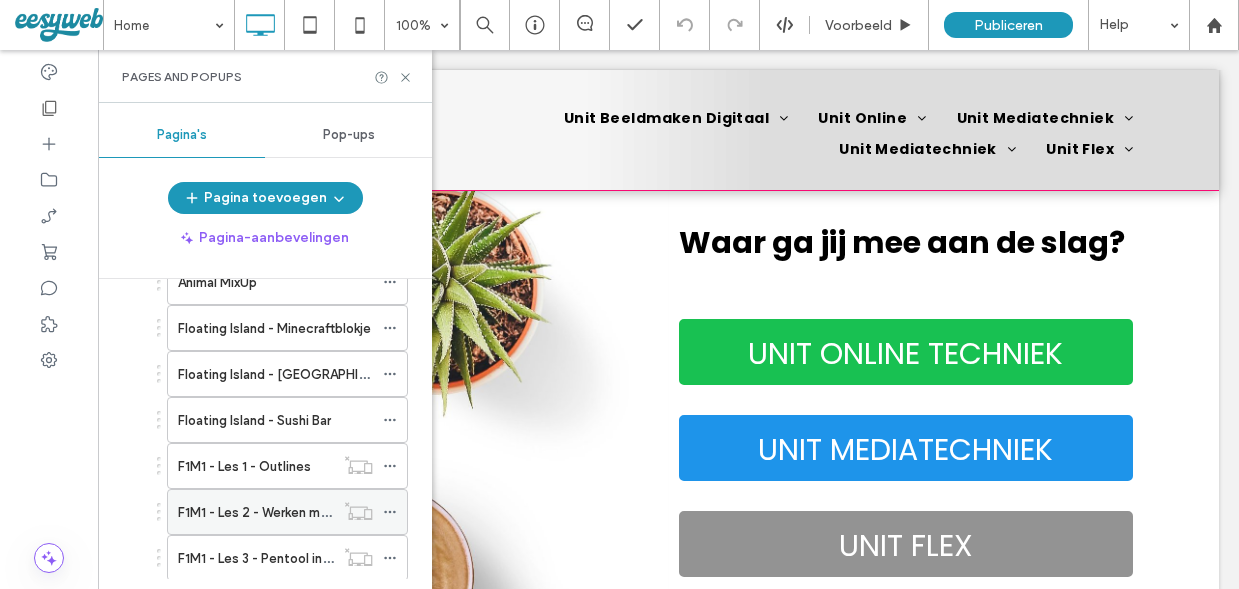 click on "F1M1  - Les 2 - Werken met Afbeeldingen" at bounding box center (298, 512) 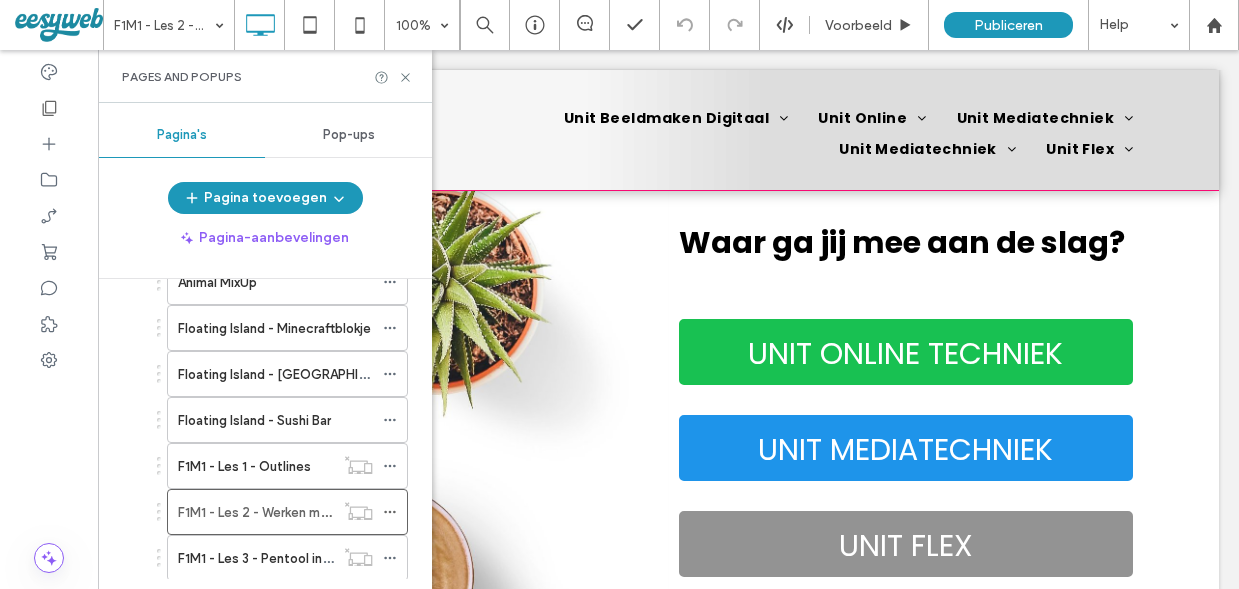 click at bounding box center (619, 294) 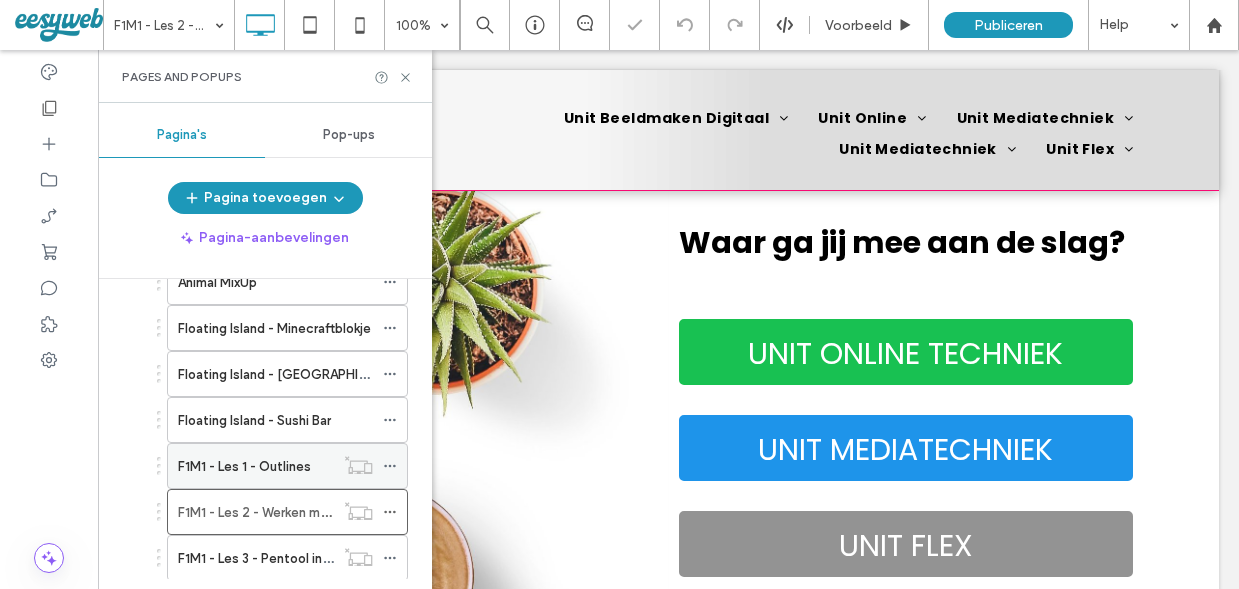 click on "F1M1 - Les 1 - Outlines" at bounding box center (244, 466) 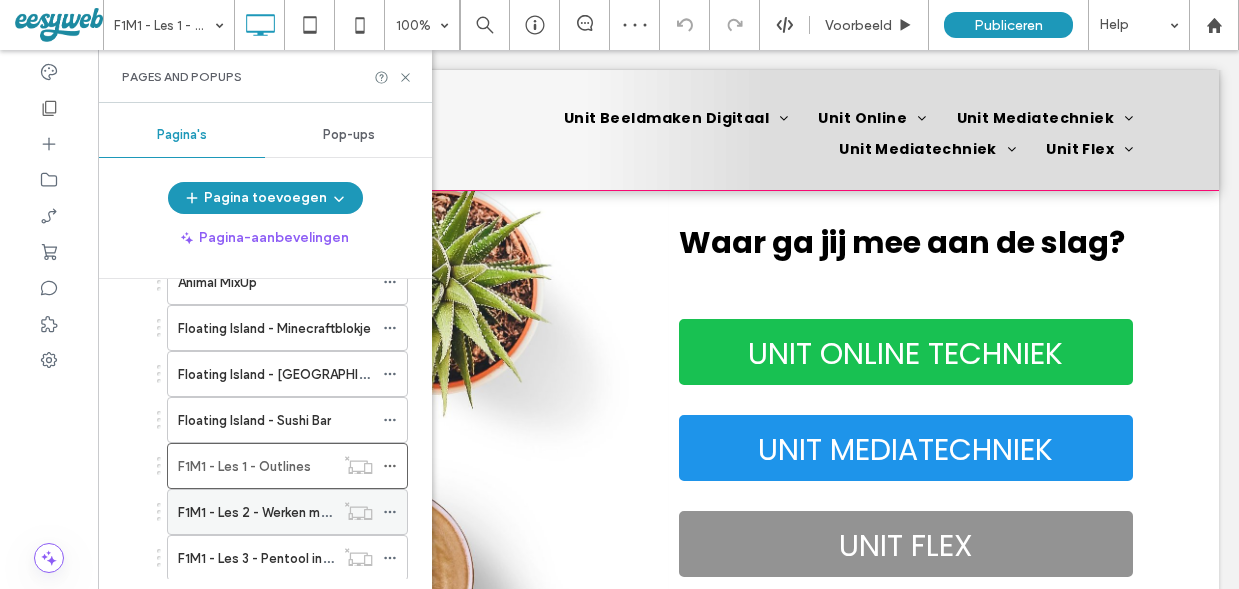 click on "F1M1  - Les 2 - Werken met Afbeeldingen" at bounding box center (298, 512) 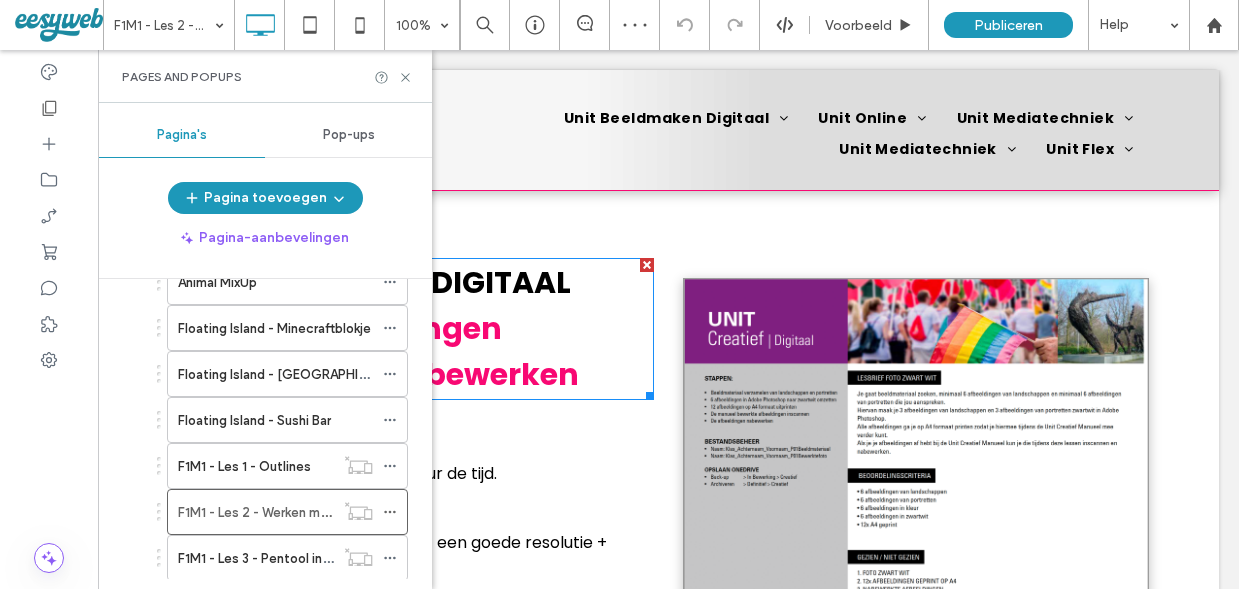 scroll, scrollTop: 0, scrollLeft: 0, axis: both 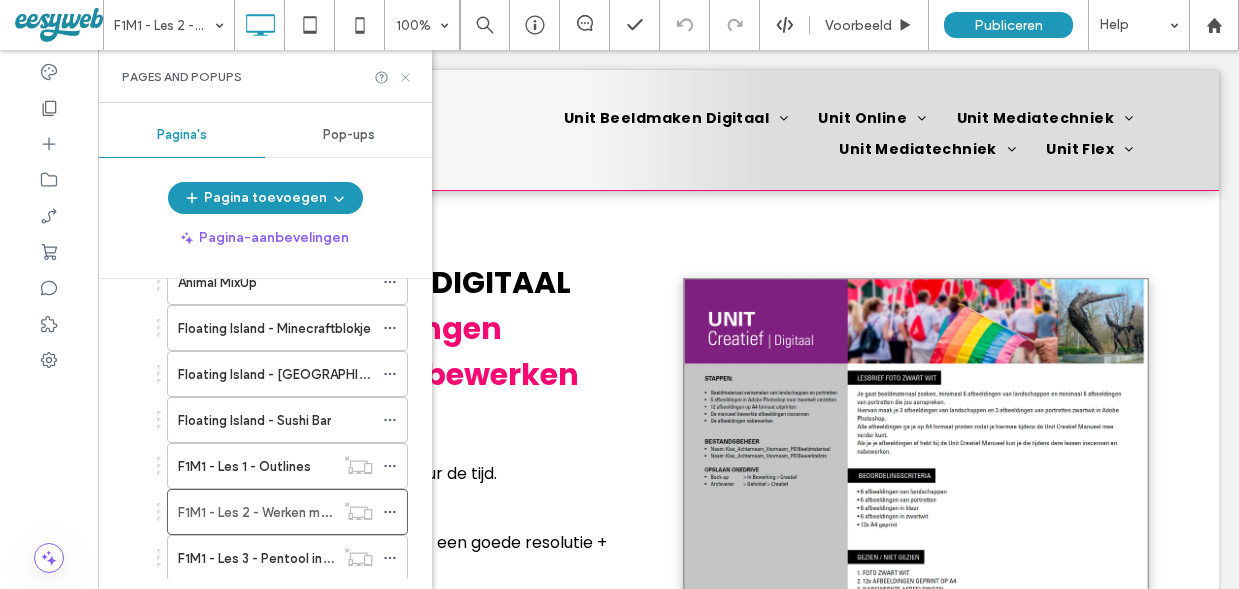 click 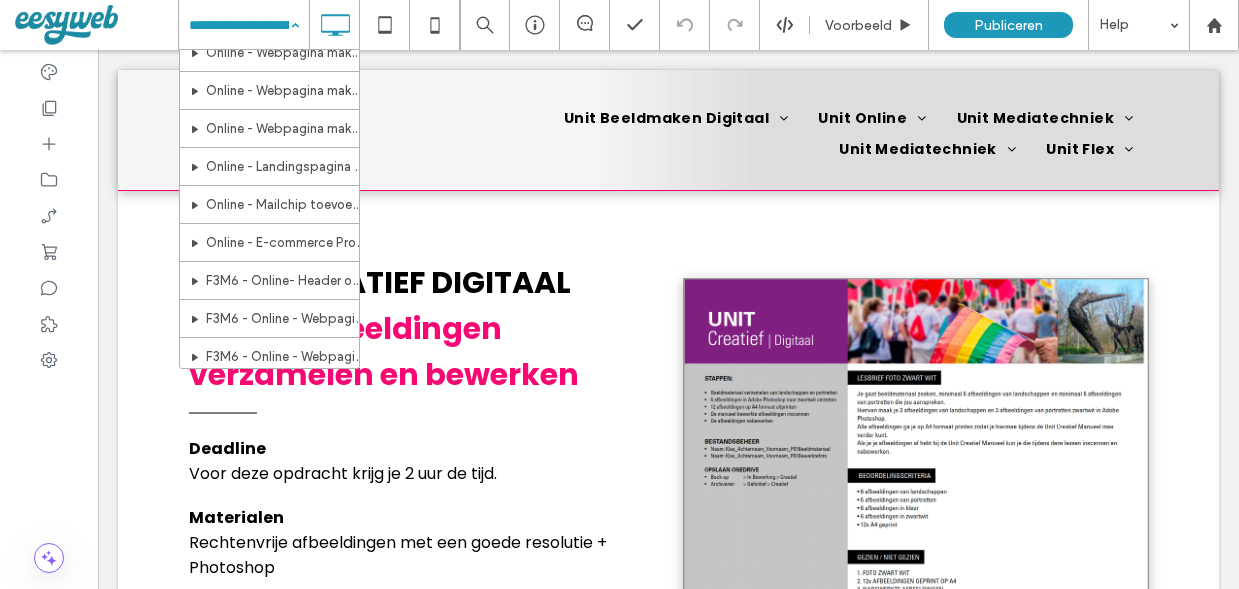 scroll, scrollTop: 1747, scrollLeft: 0, axis: vertical 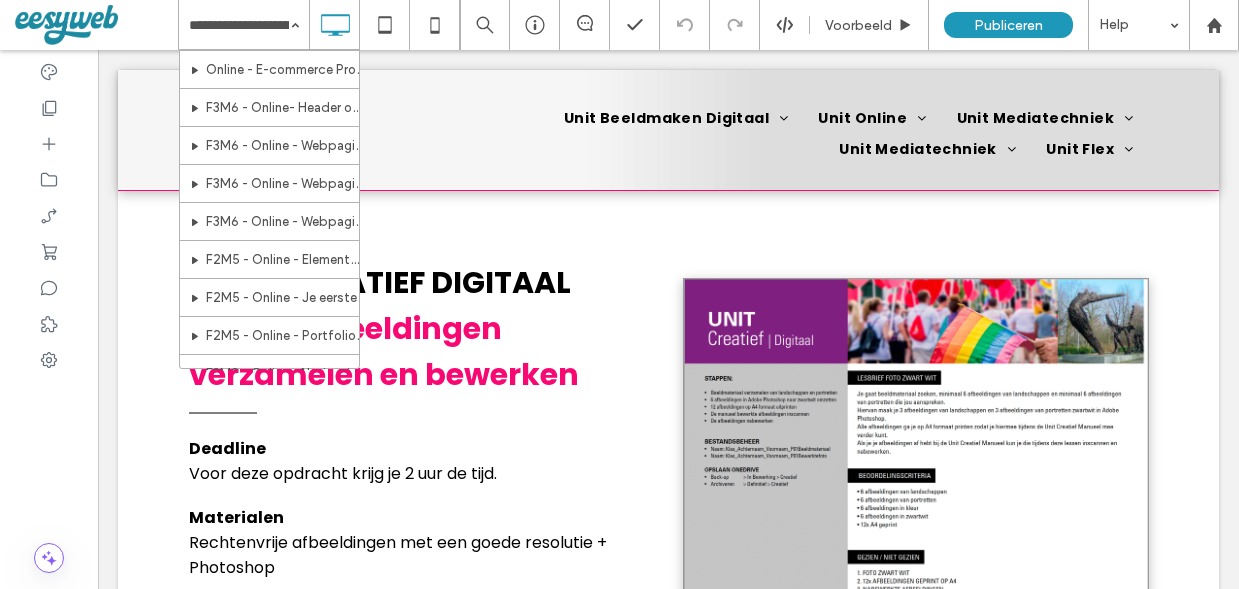 click at bounding box center [334, 25] 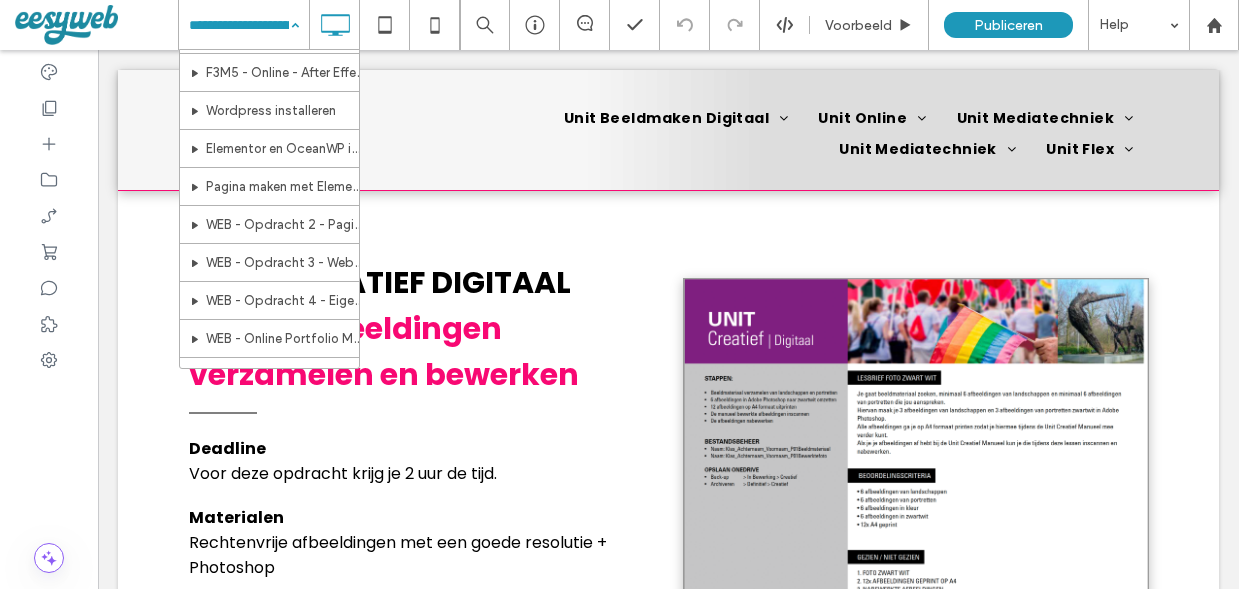 scroll, scrollTop: 292, scrollLeft: 0, axis: vertical 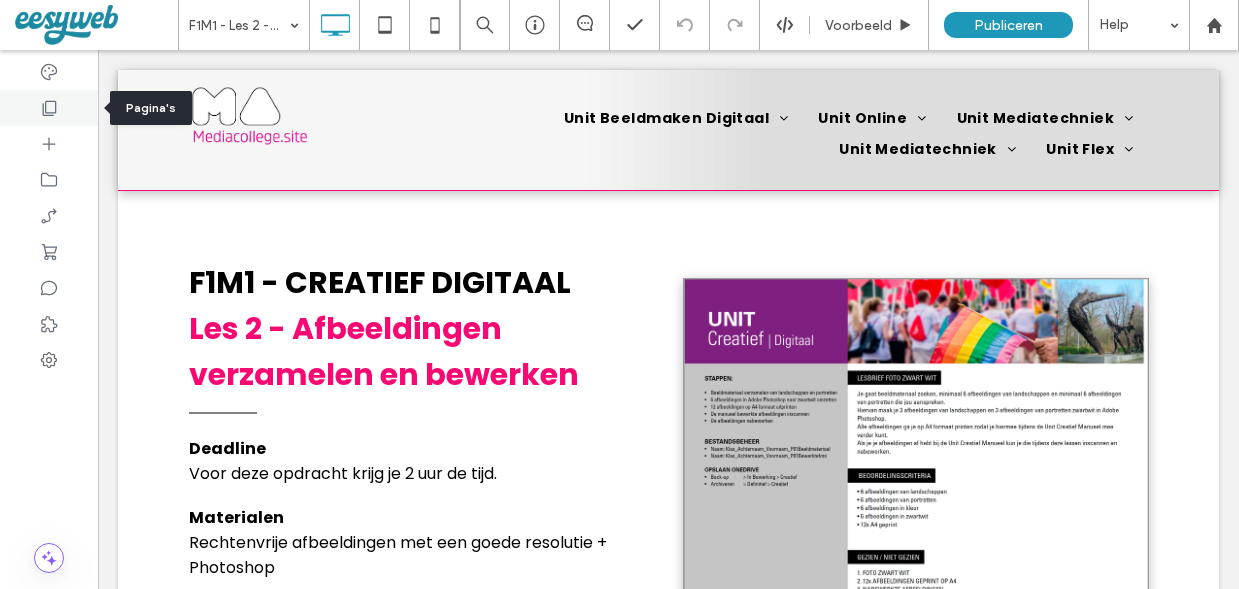 click at bounding box center [49, 108] 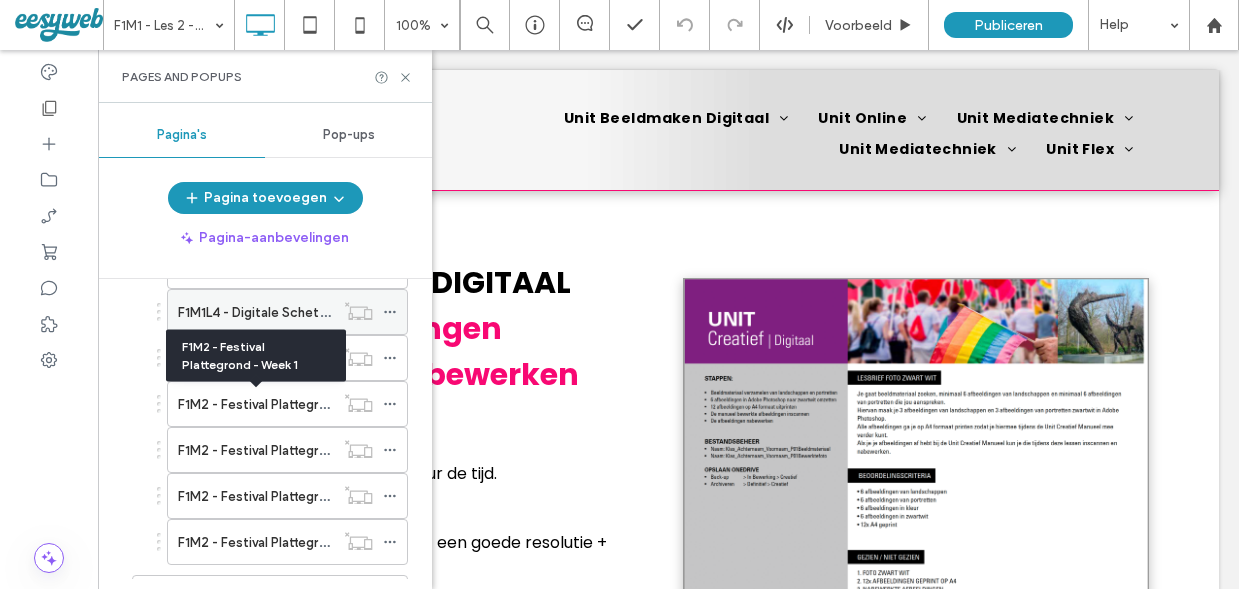 scroll, scrollTop: 687, scrollLeft: 0, axis: vertical 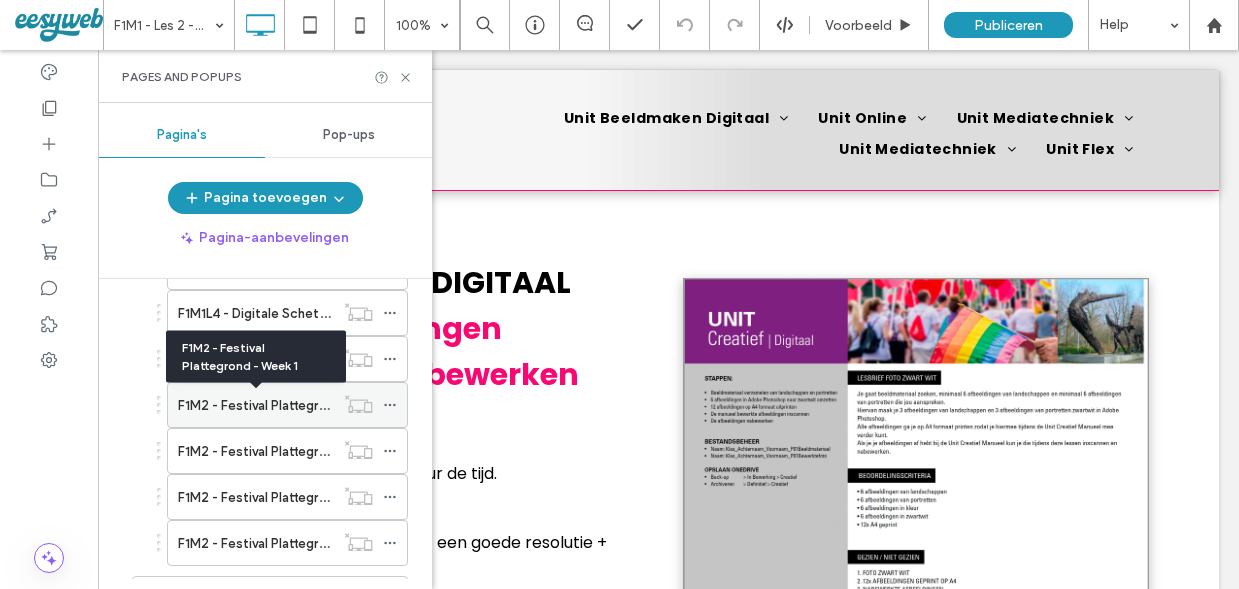 click on "F1M2 - Festival Plattegrond - Week 1" at bounding box center [286, 405] 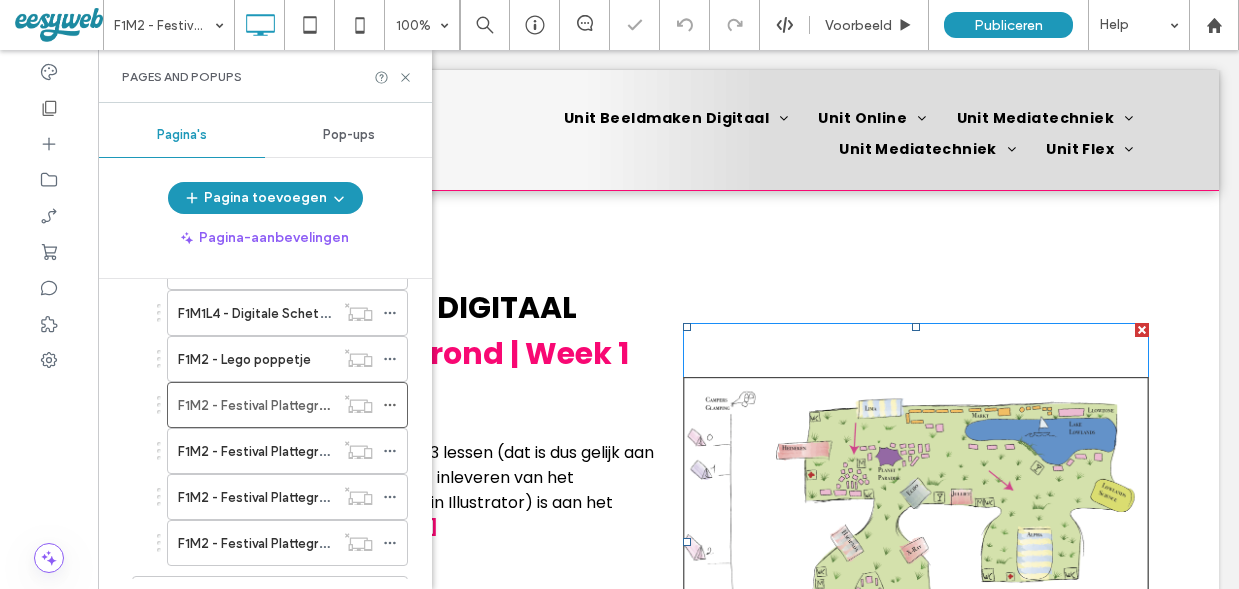 scroll, scrollTop: 0, scrollLeft: 0, axis: both 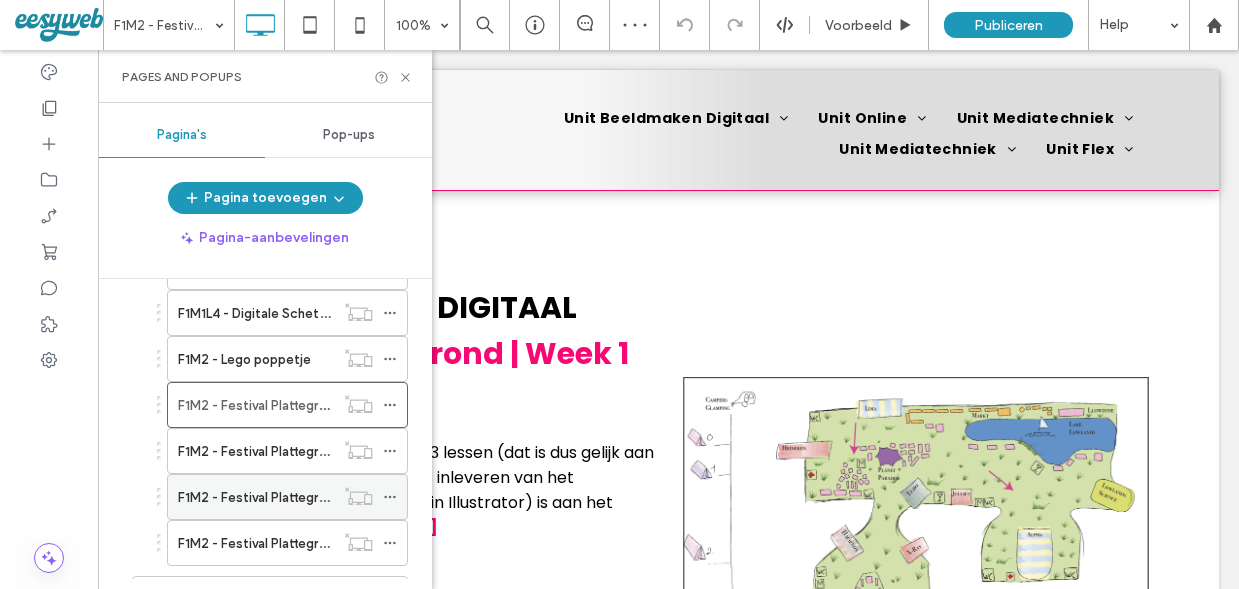 click on "F1M2 - Festival Plattegrond - Week 2" at bounding box center (287, 497) 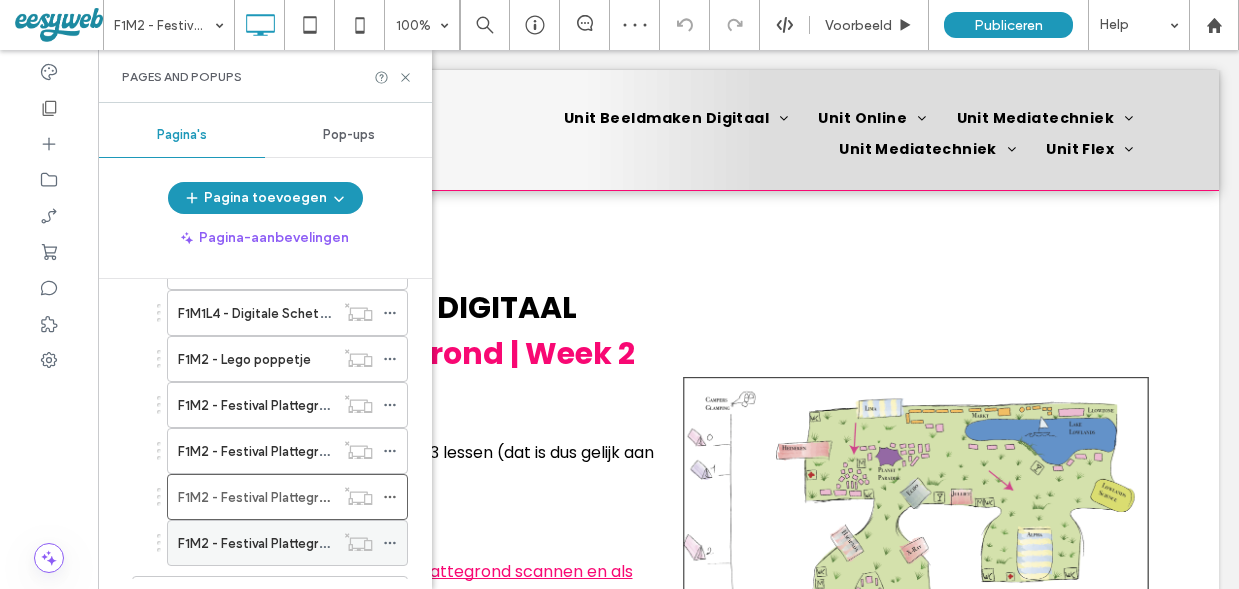 scroll, scrollTop: 118, scrollLeft: 0, axis: vertical 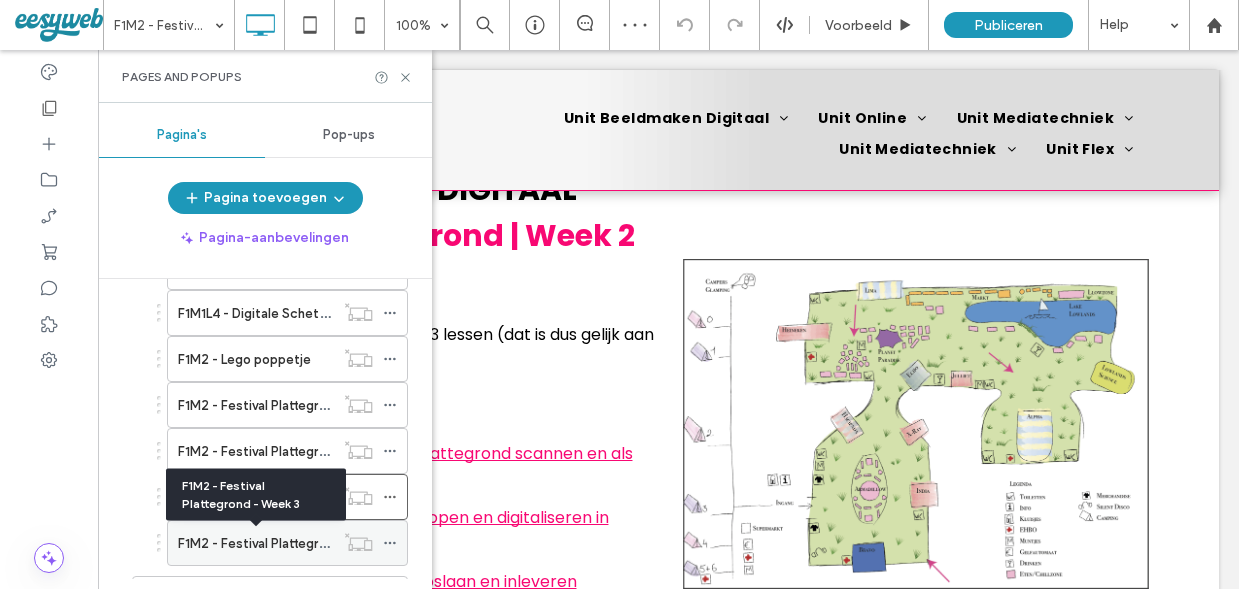 click on "F1M2 - Festival Plattegrond - Week 3" at bounding box center (287, 543) 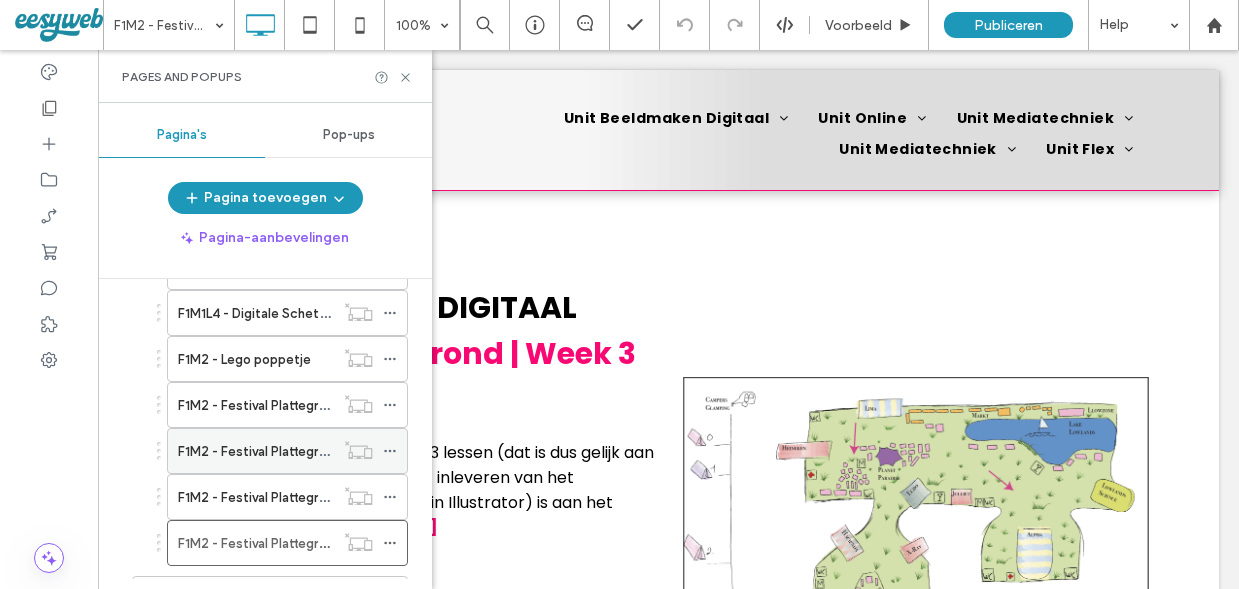 scroll, scrollTop: 0, scrollLeft: 0, axis: both 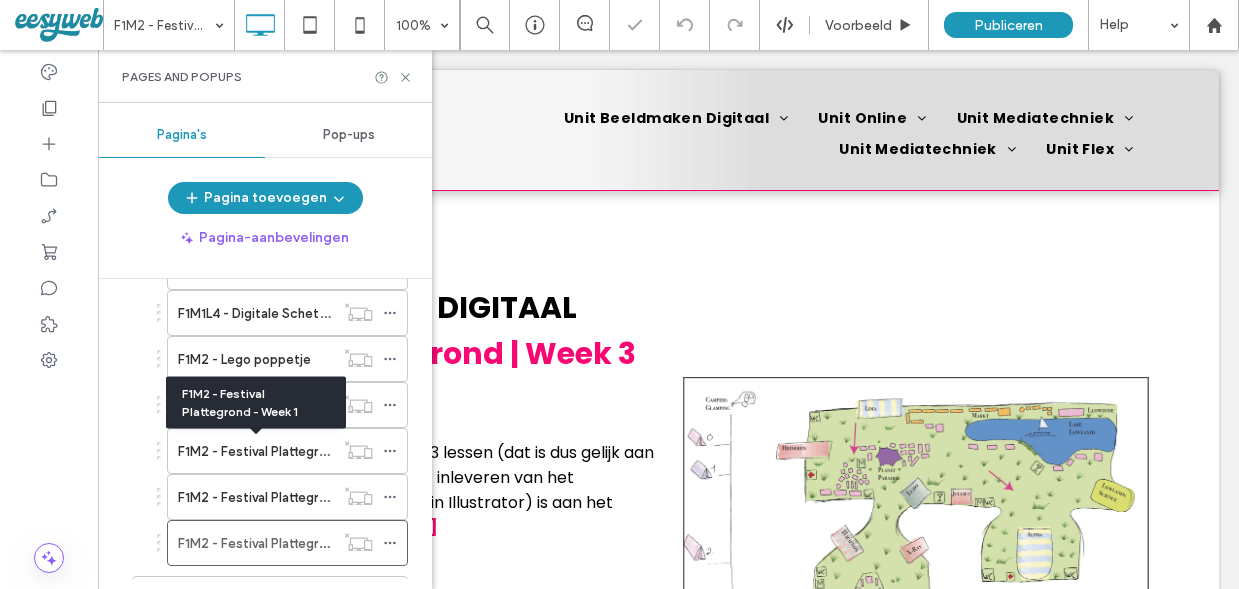 click on "F1M2 - Festival Plattegrond - Week 1" at bounding box center [256, 403] 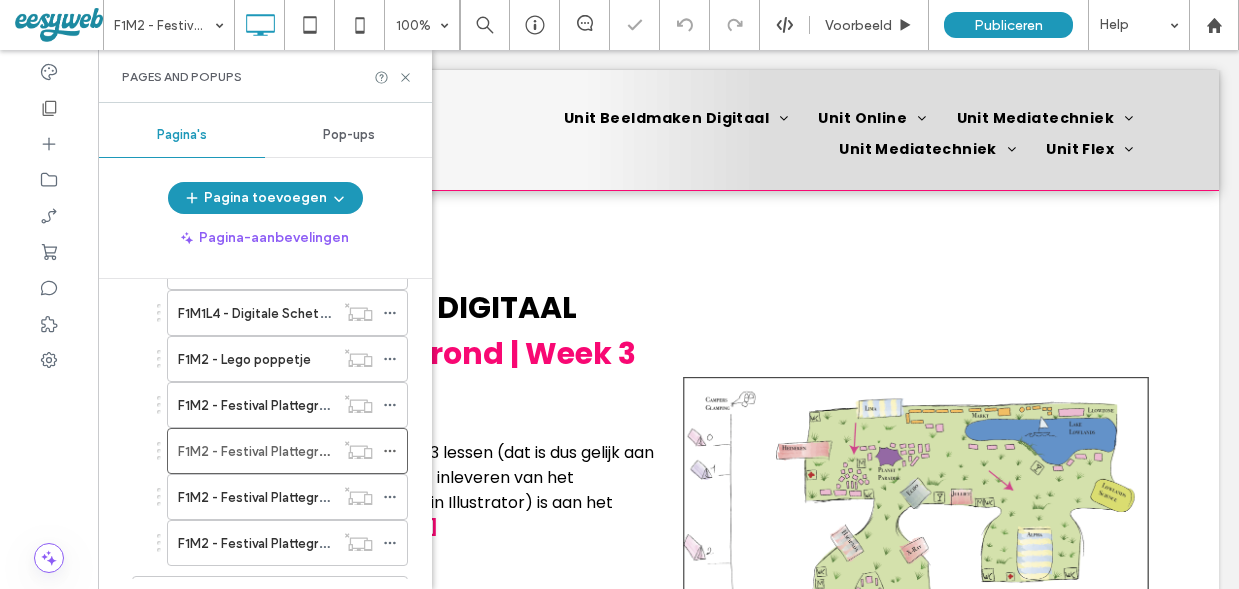 click at bounding box center (619, 294) 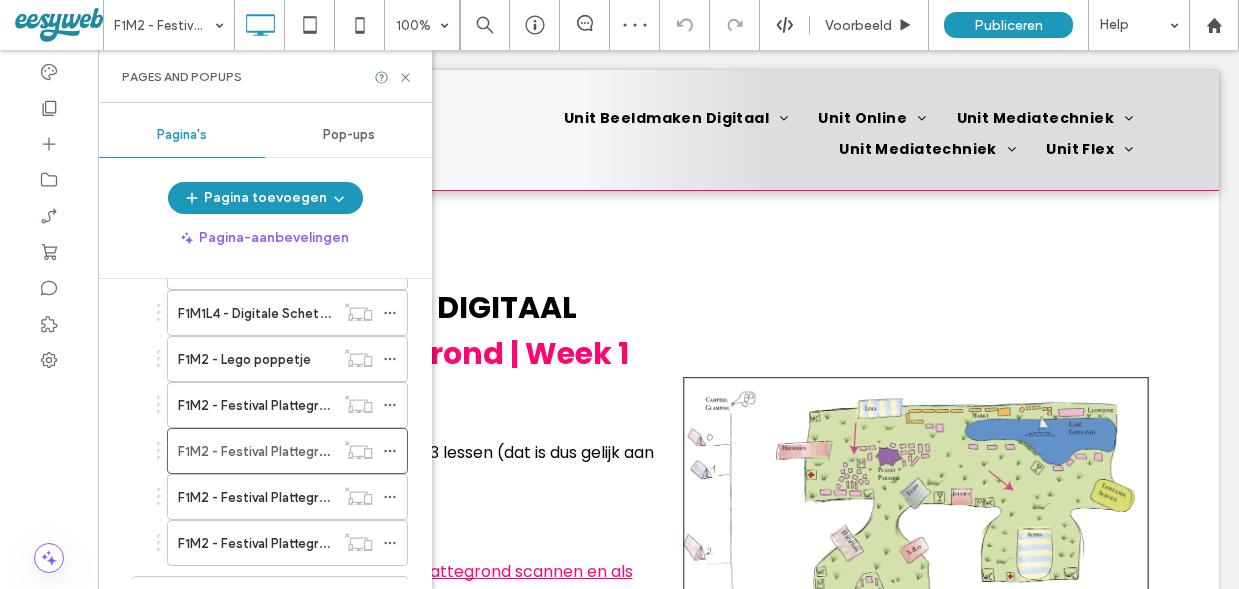 scroll, scrollTop: 0, scrollLeft: 0, axis: both 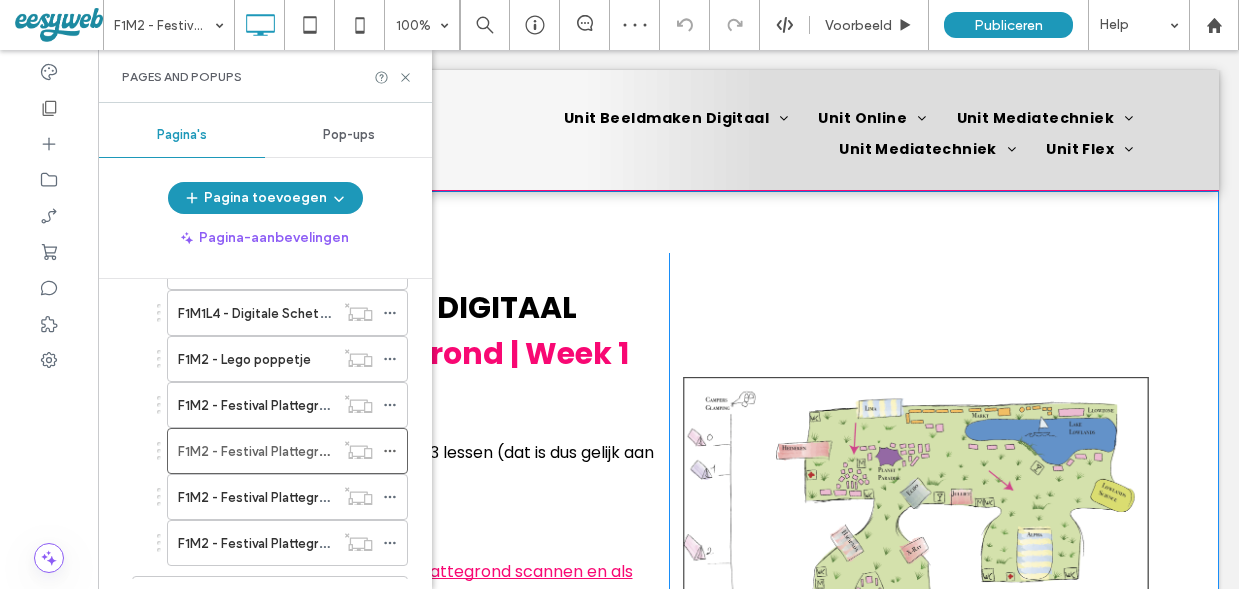 click on "Button
Meer bekijken
Click To Paste" at bounding box center [909, 541] 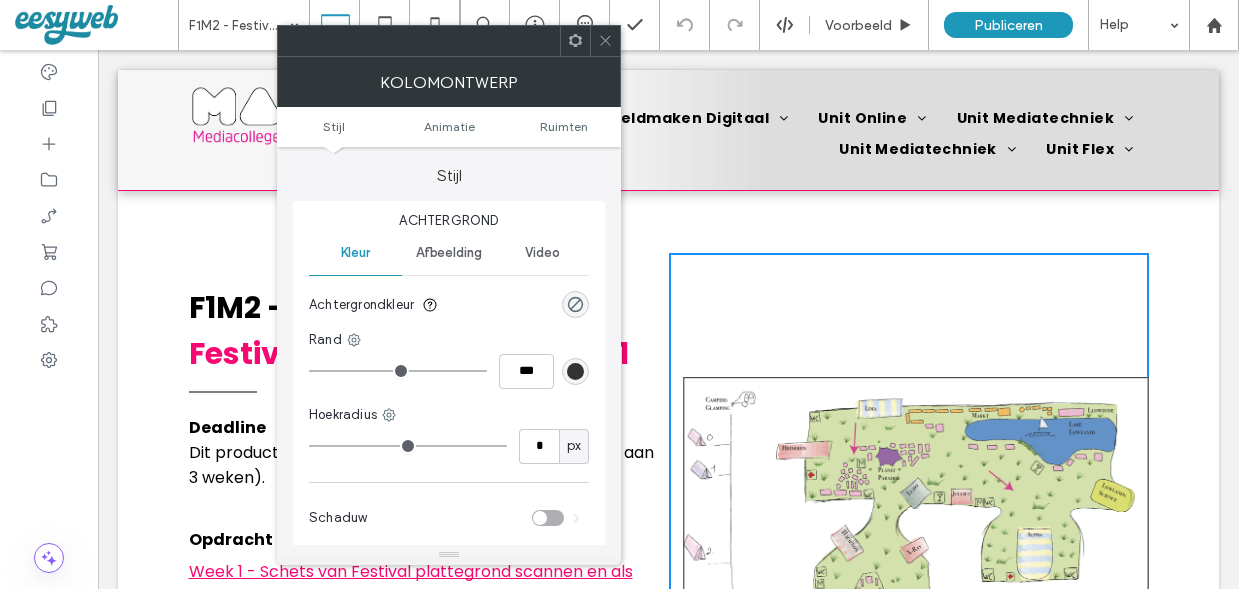 click 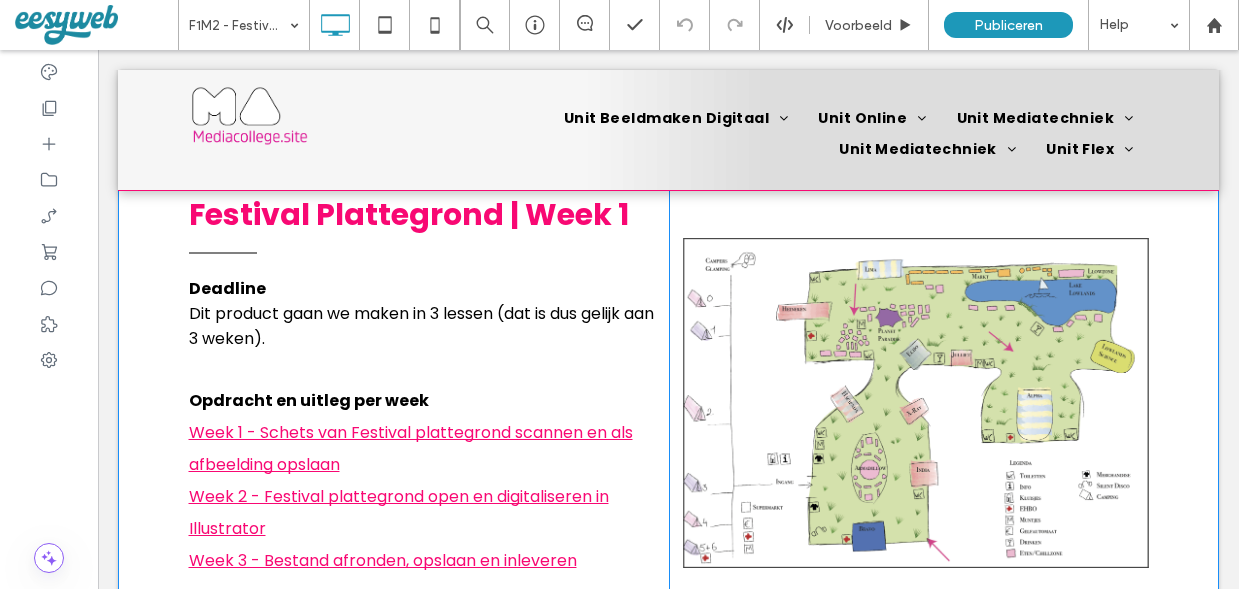 scroll, scrollTop: 0, scrollLeft: 0, axis: both 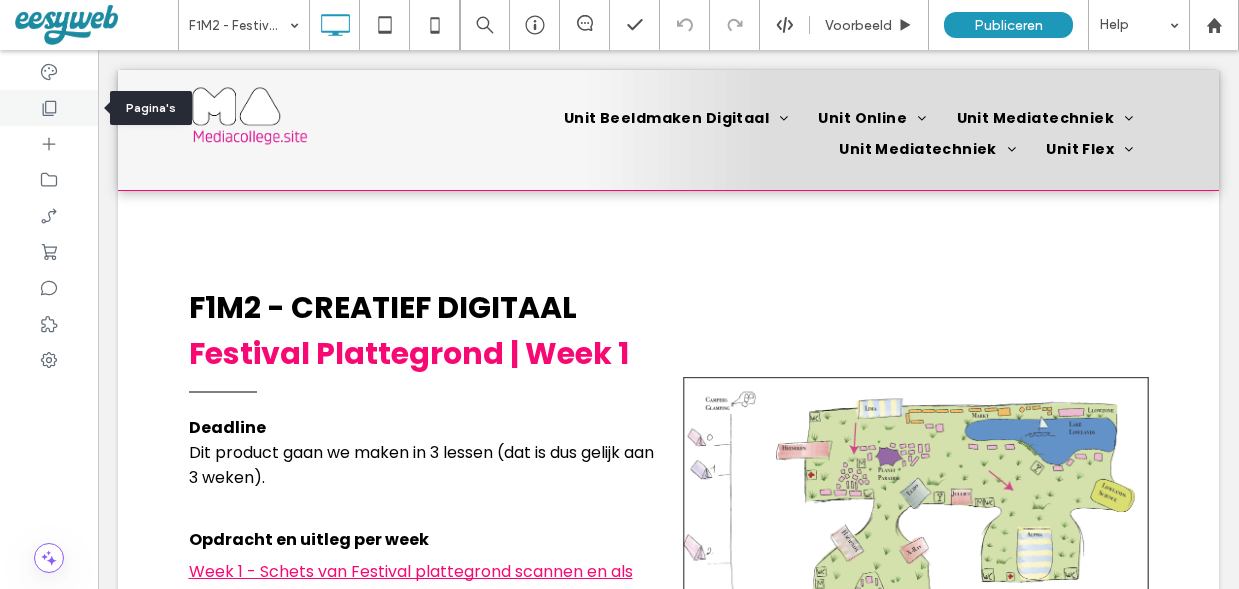 click 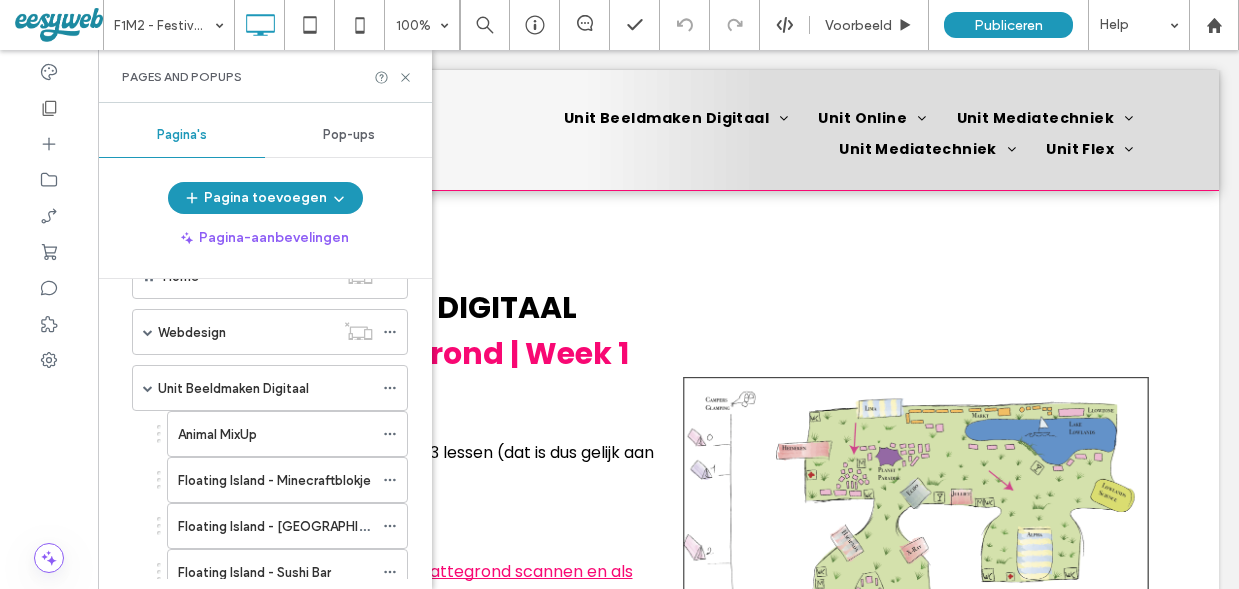 scroll, scrollTop: 61, scrollLeft: 0, axis: vertical 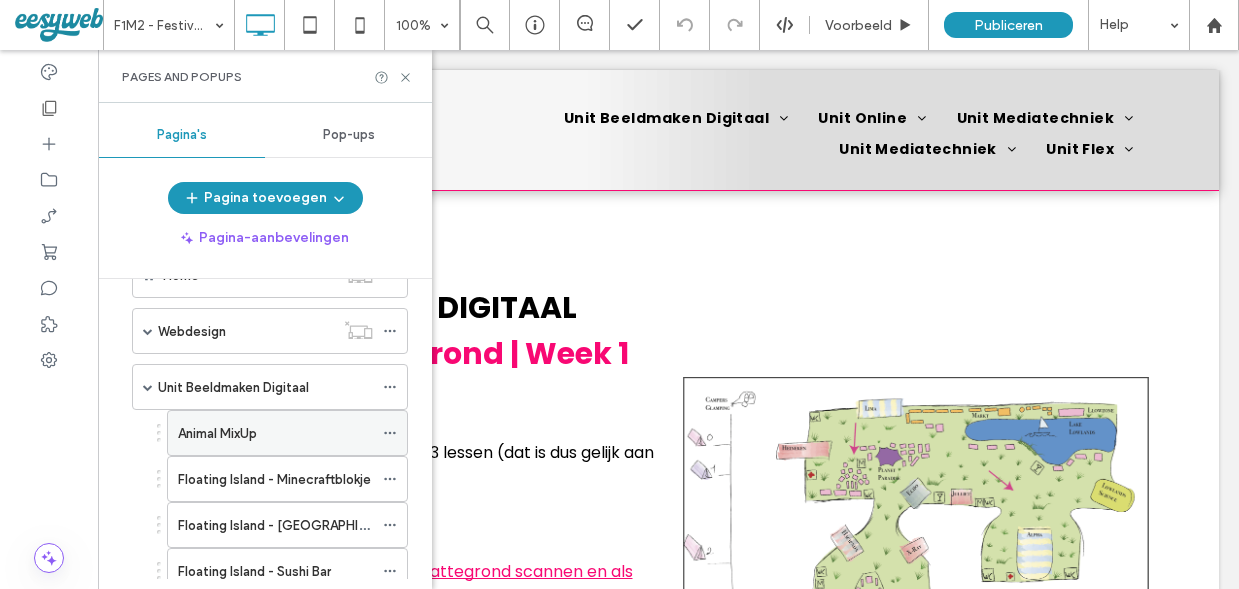 click on "Animal MixUp" at bounding box center [275, 433] 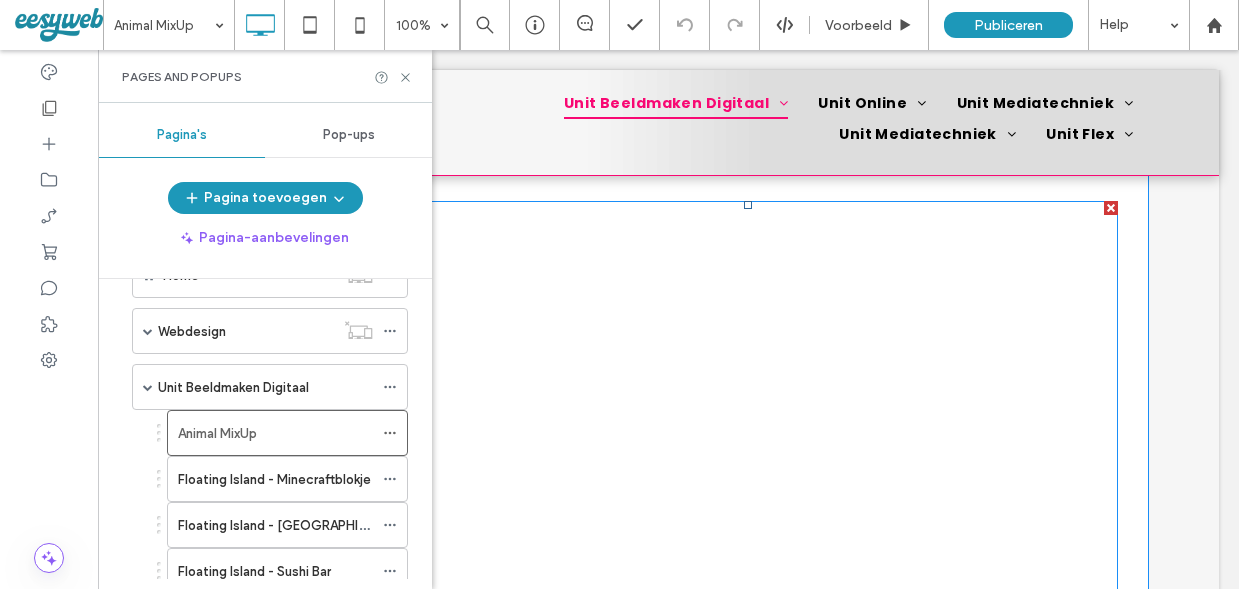 scroll, scrollTop: 1690, scrollLeft: 0, axis: vertical 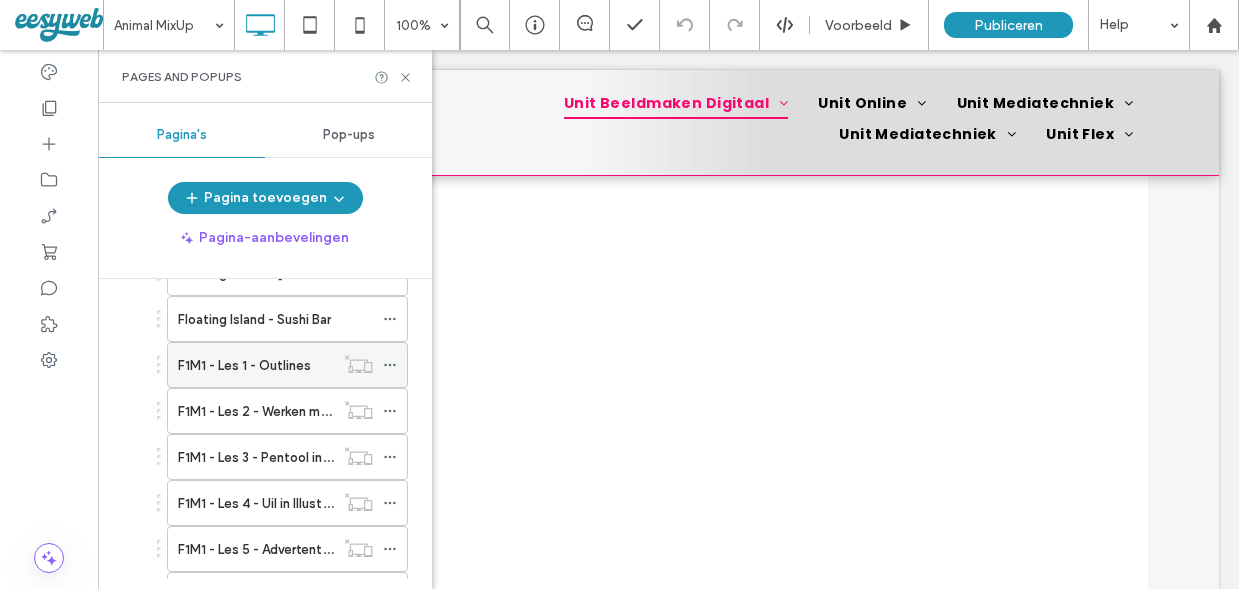 click on "F1M1 - Les 1 - Outlines" at bounding box center [244, 365] 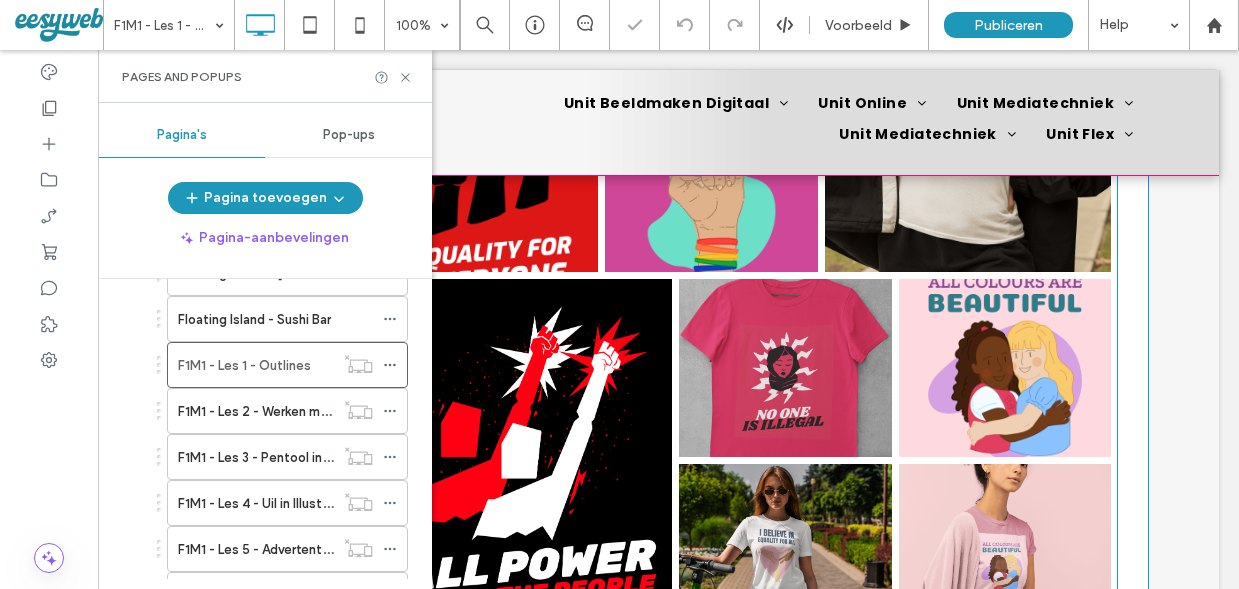 scroll, scrollTop: 1099, scrollLeft: 0, axis: vertical 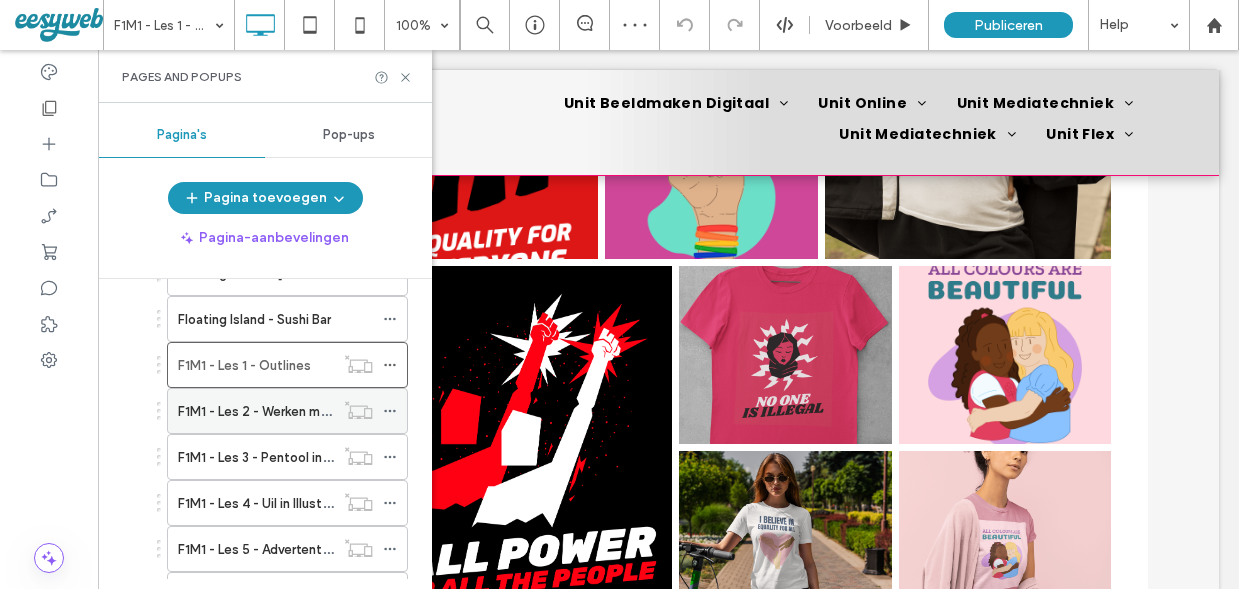 click on "F1M1  - Les 2 - Werken met Afbeeldingen" at bounding box center (298, 411) 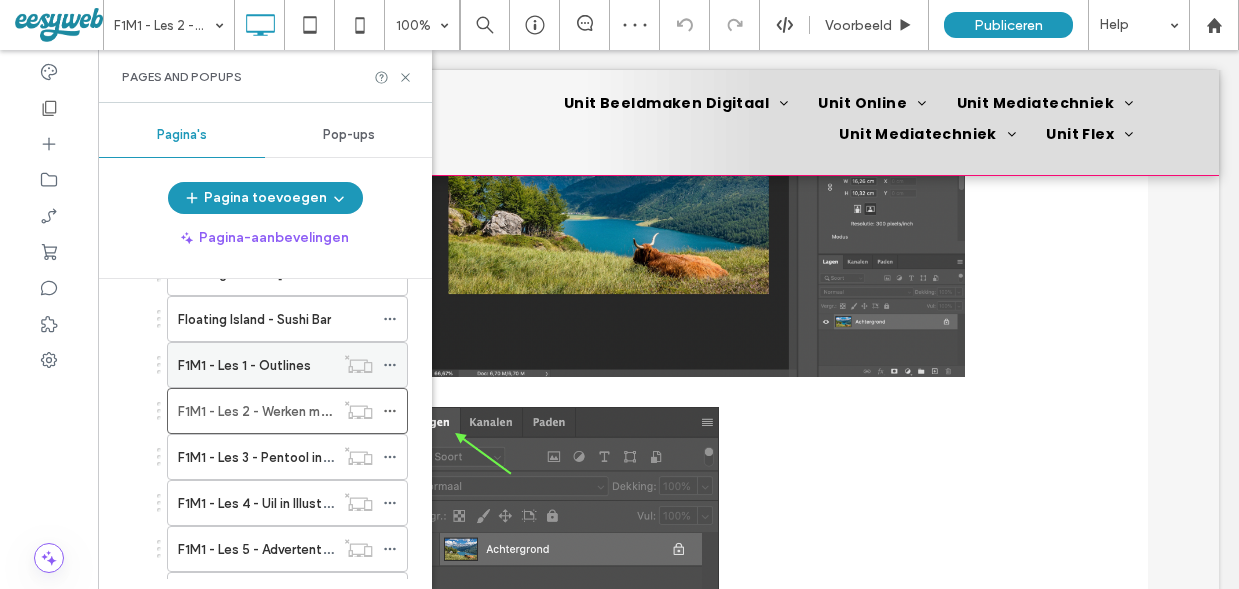 scroll, scrollTop: 1719, scrollLeft: 0, axis: vertical 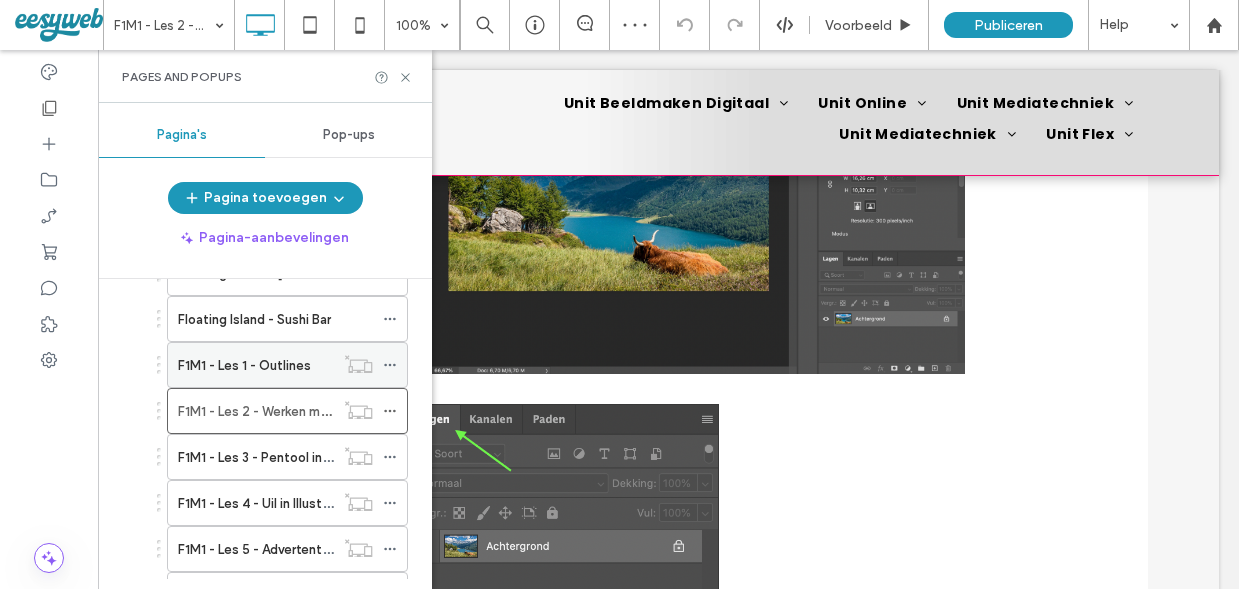 click on "F1M1 - Les 1 - Outlines" at bounding box center (244, 365) 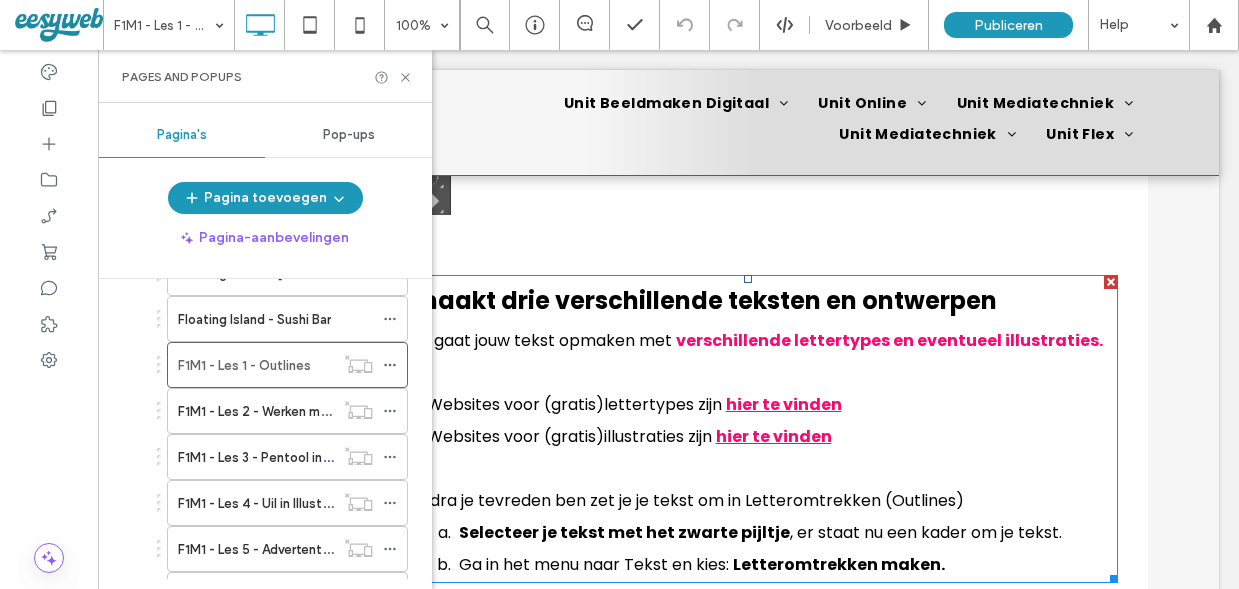 scroll, scrollTop: 3065, scrollLeft: 0, axis: vertical 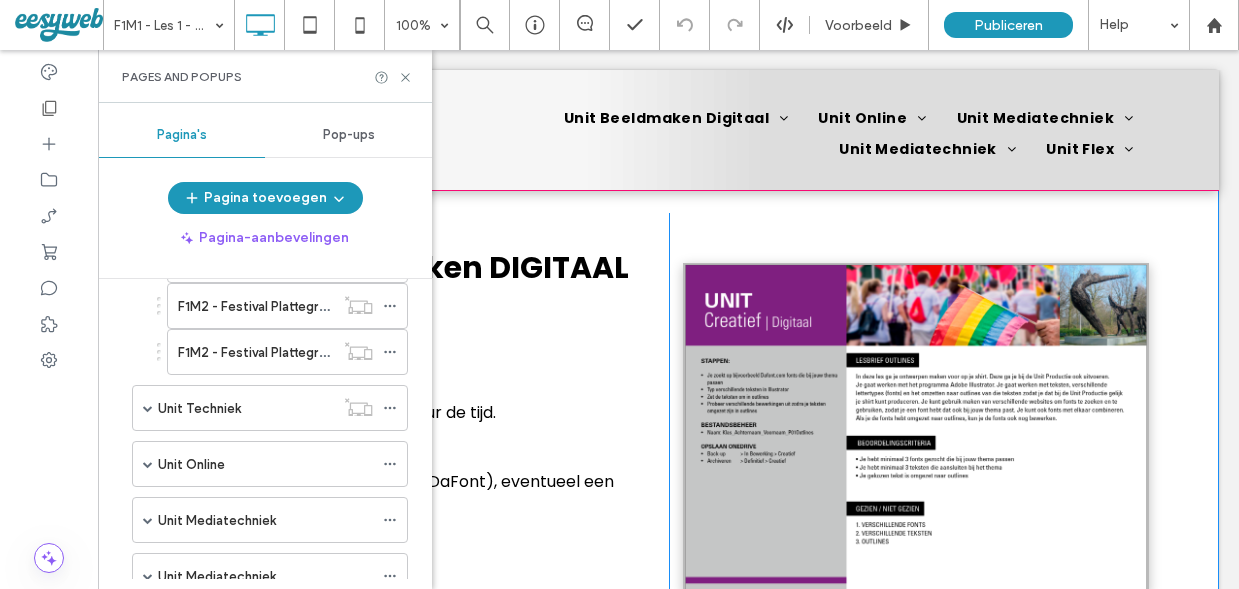 click on "F1M1 - Beeldmaken DIGITAAL
LES 1 - OUTLINES
Deadline Voor deze opdracht heb je 2 uur de tijd.
Materialen Websites met lettertypes (bv DaFont), eventueel een afbeelding & Illustrator.
Voorbeeld Zie afbeeldingen hieronder.
Gezien/Niet gezien 1. Minimaal 3 verschillende fonts 2. Minimaal 3 verschillende teksten 3. Letteromtrekken gemaakt (outlines)
Click To Paste
Click To Paste
Rij + Sectie toevoegen" at bounding box center (668, 465) 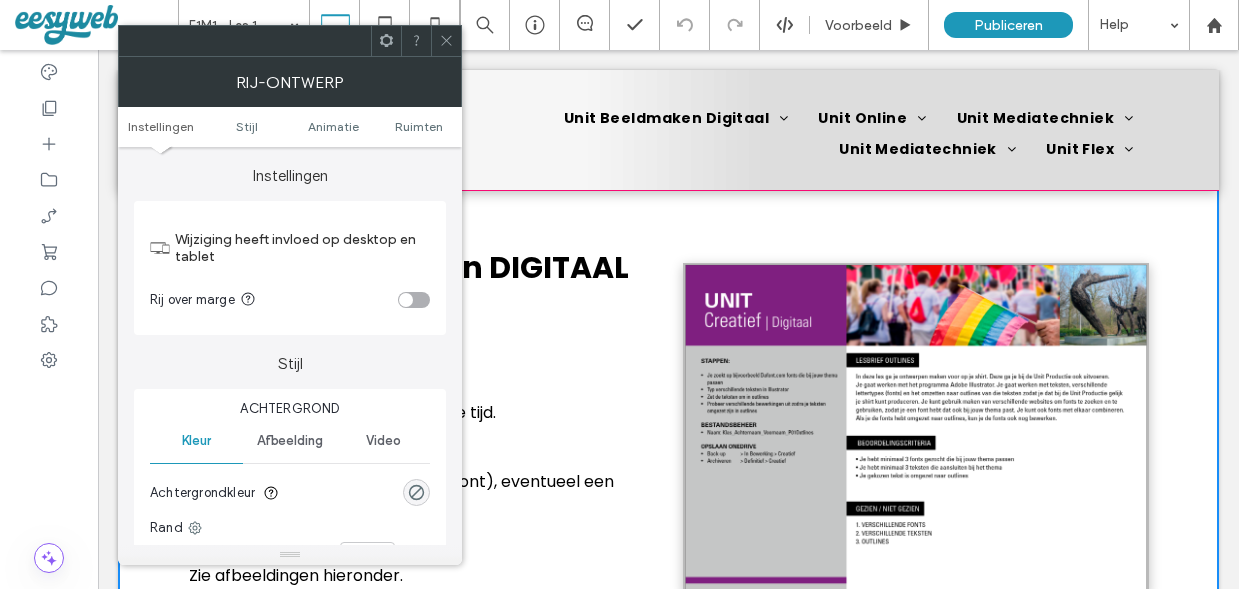 click 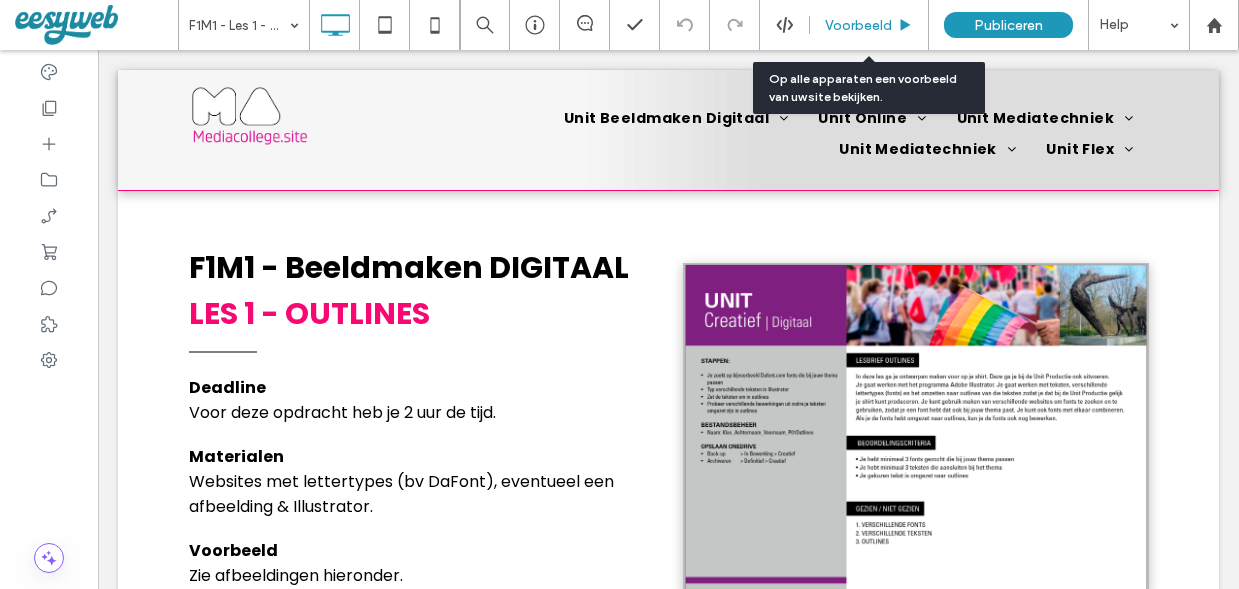 click on "Voorbeeld" at bounding box center [858, 25] 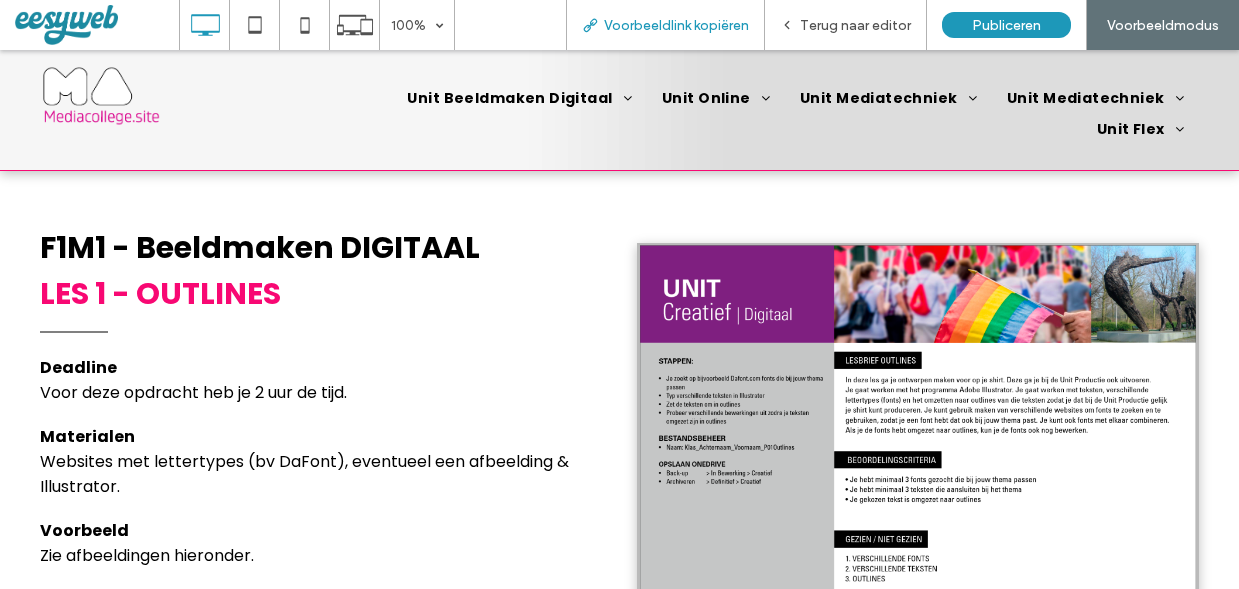 click on "Voorbeeldlink kopiëren" at bounding box center [665, 25] 